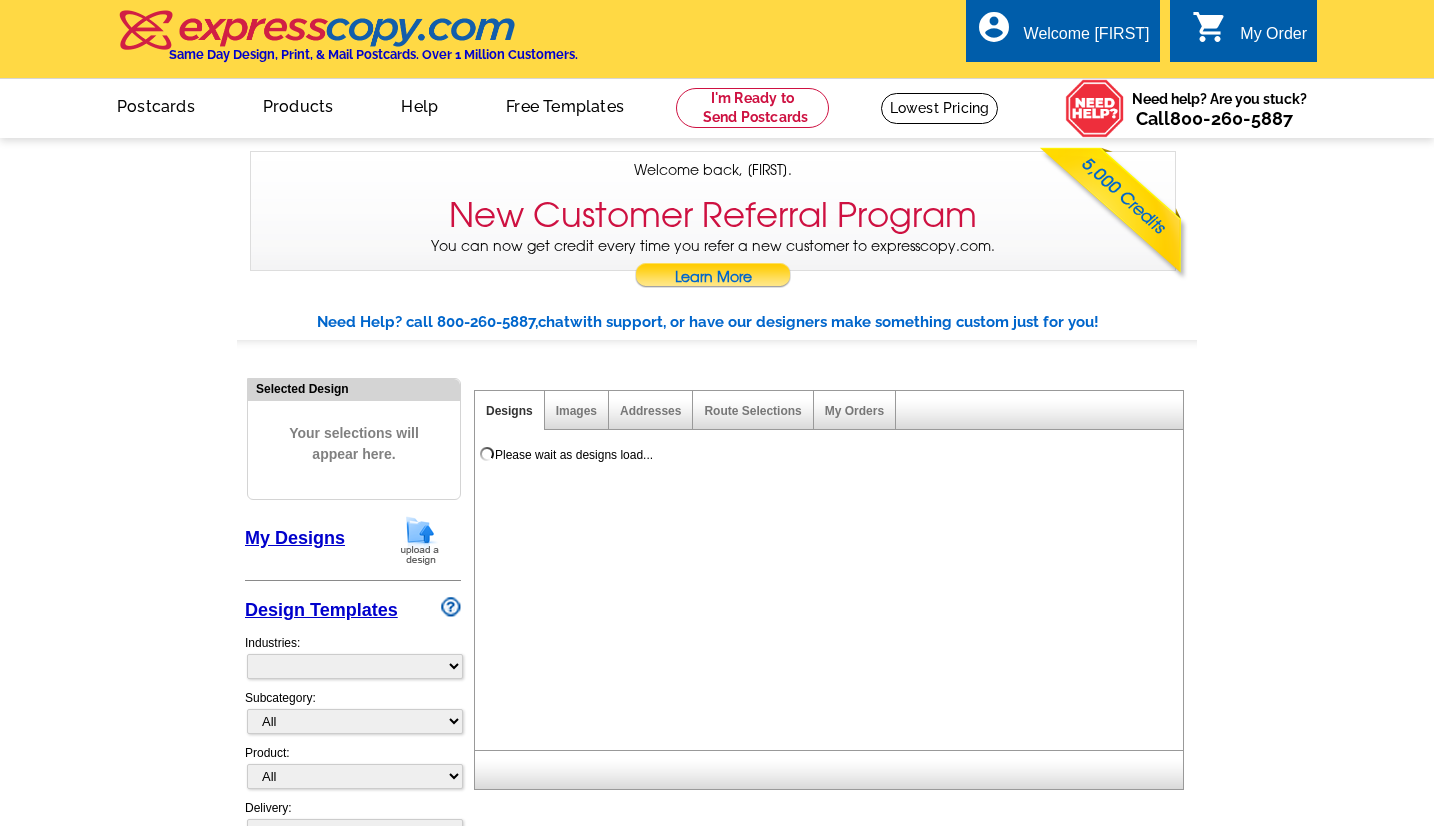 scroll, scrollTop: 0, scrollLeft: 0, axis: both 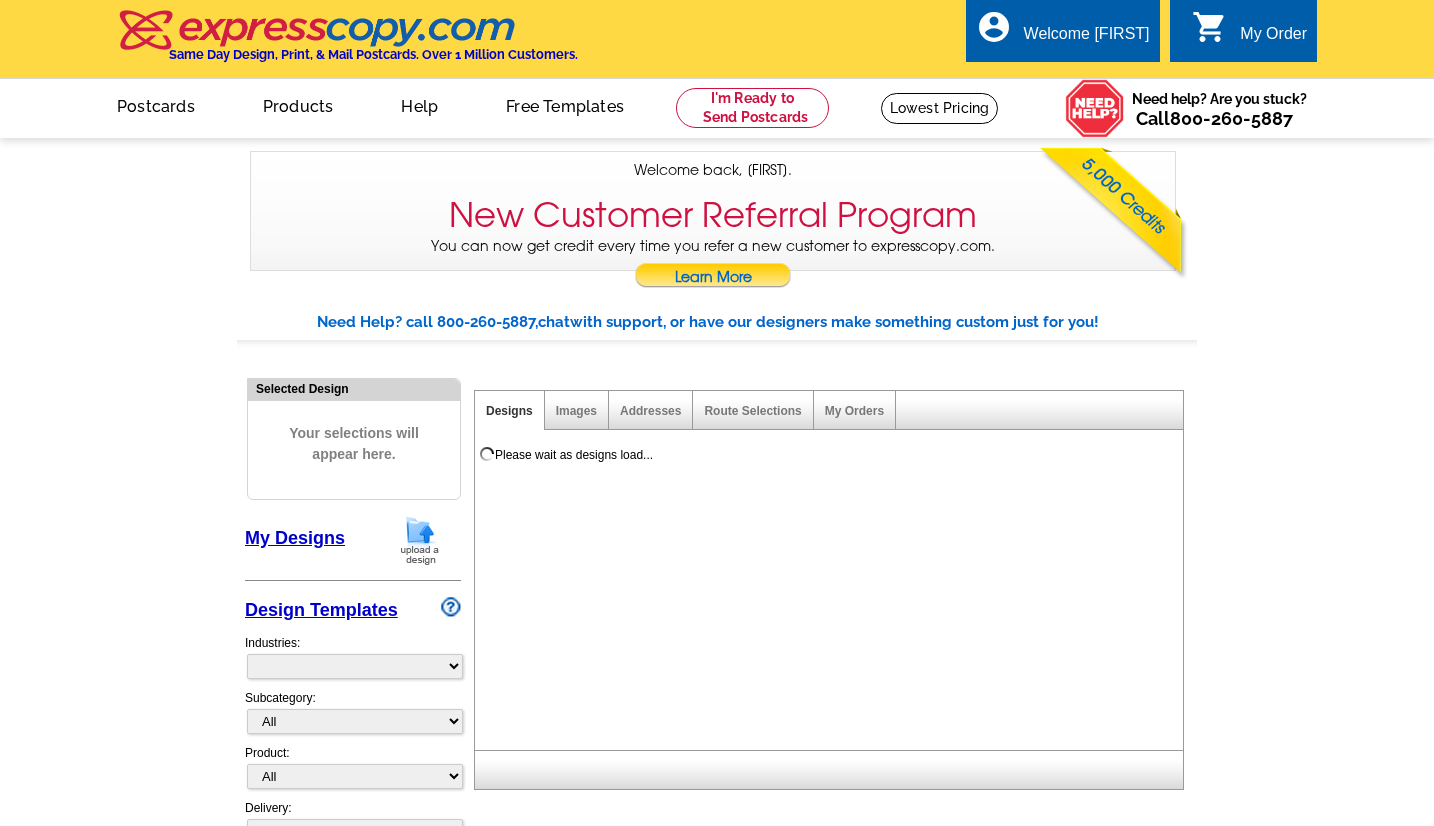 select on "785" 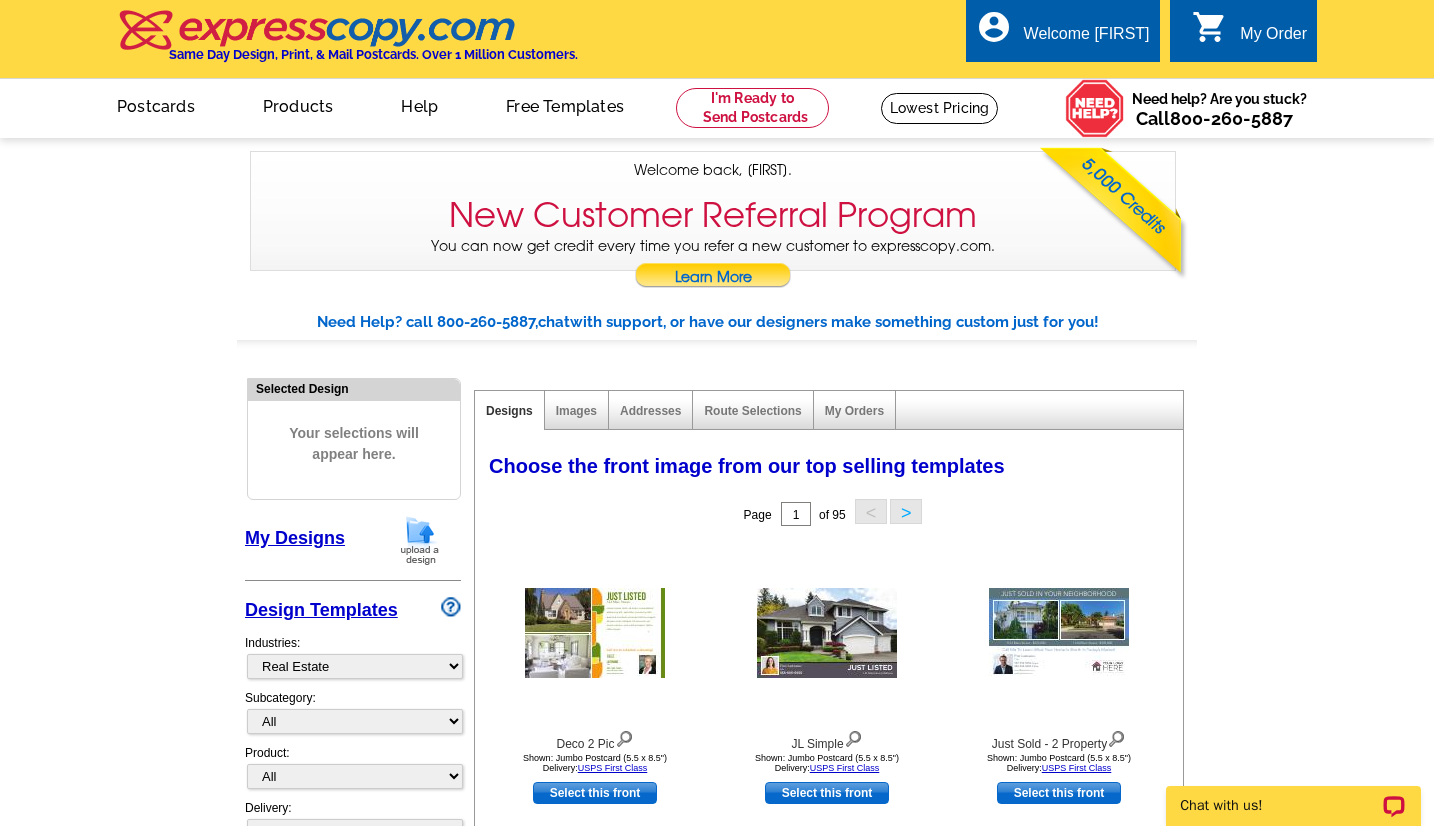 scroll, scrollTop: 0, scrollLeft: 0, axis: both 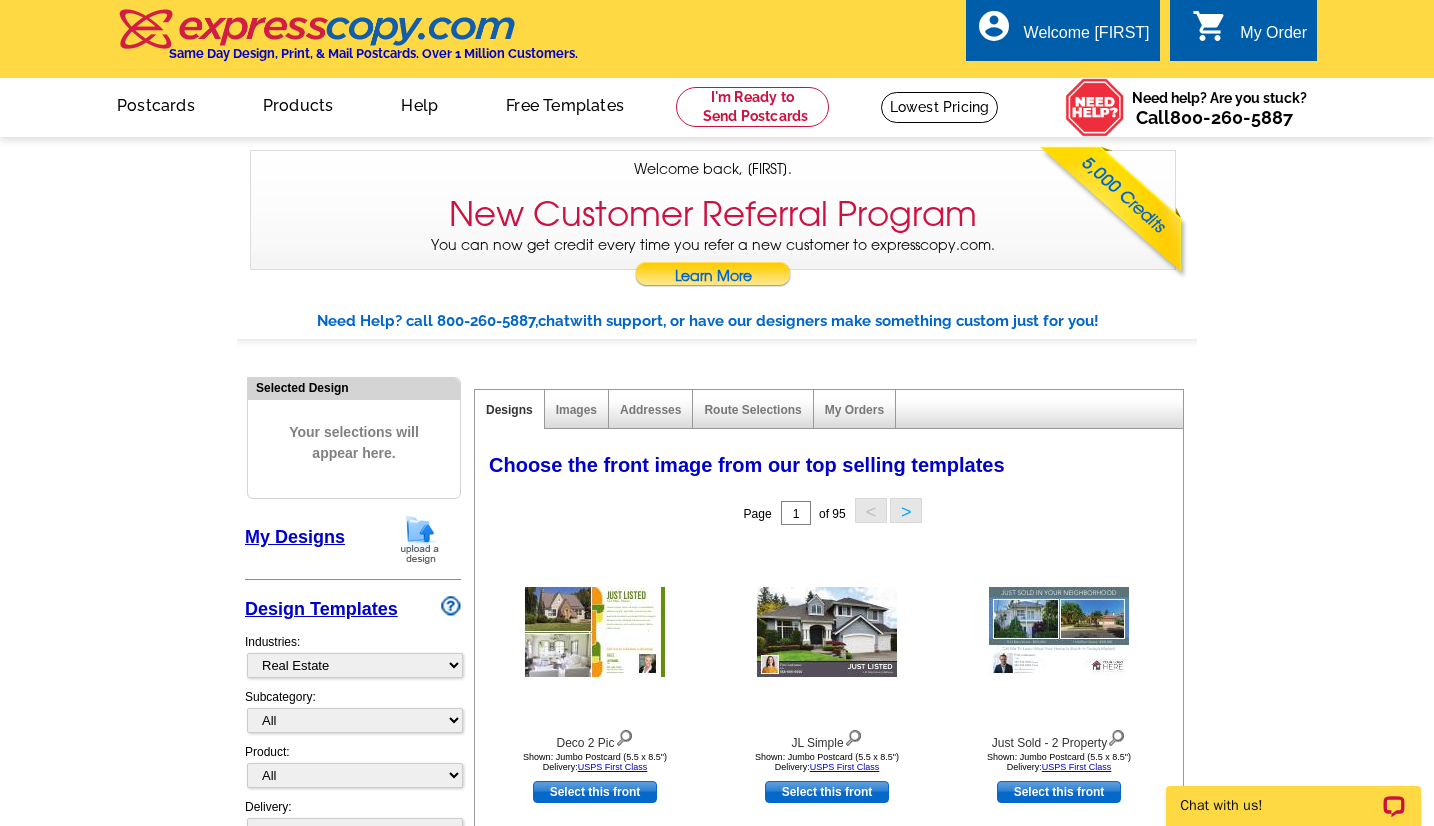click on "My Designs" at bounding box center [295, 537] 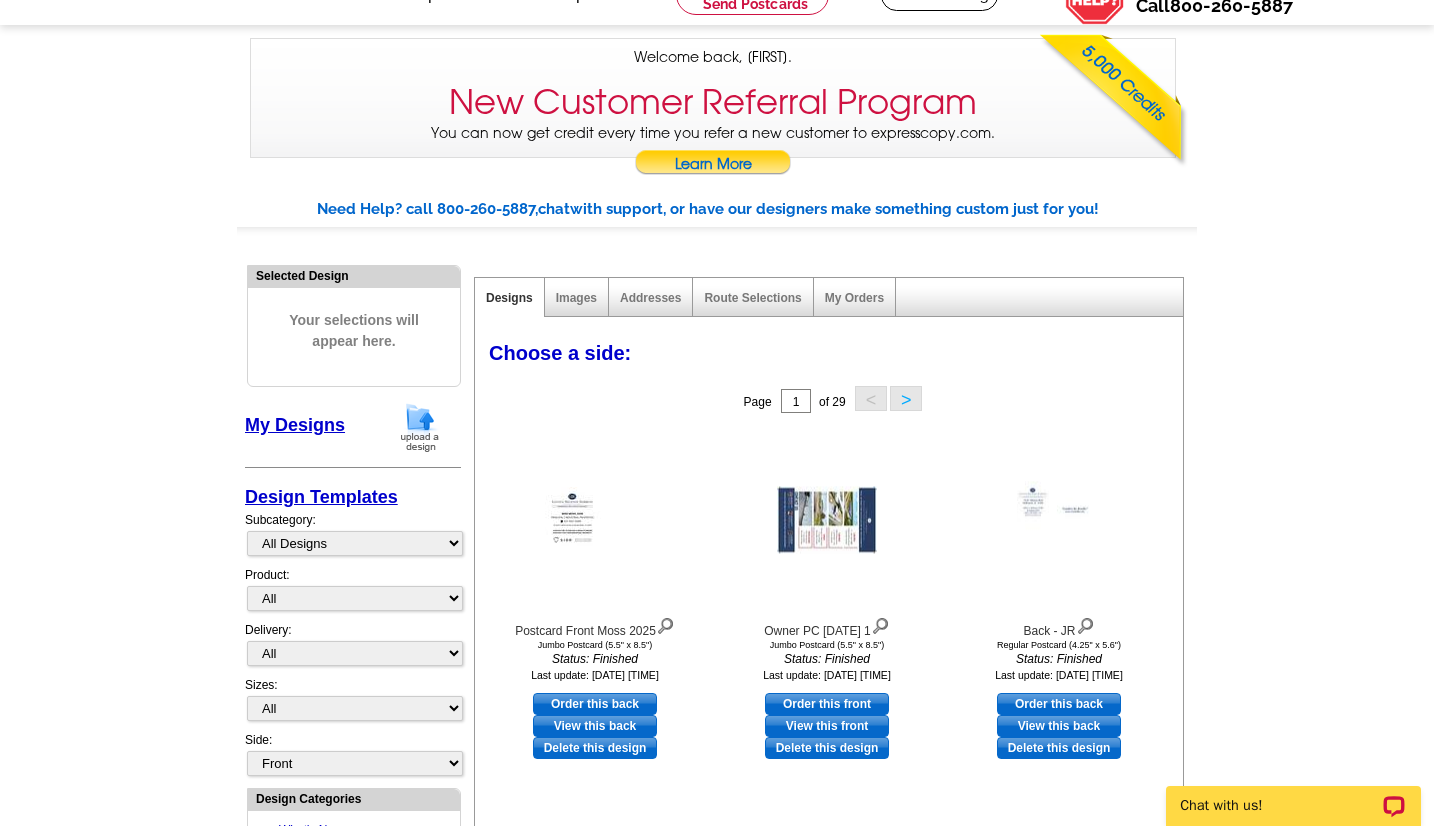 scroll, scrollTop: 128, scrollLeft: 0, axis: vertical 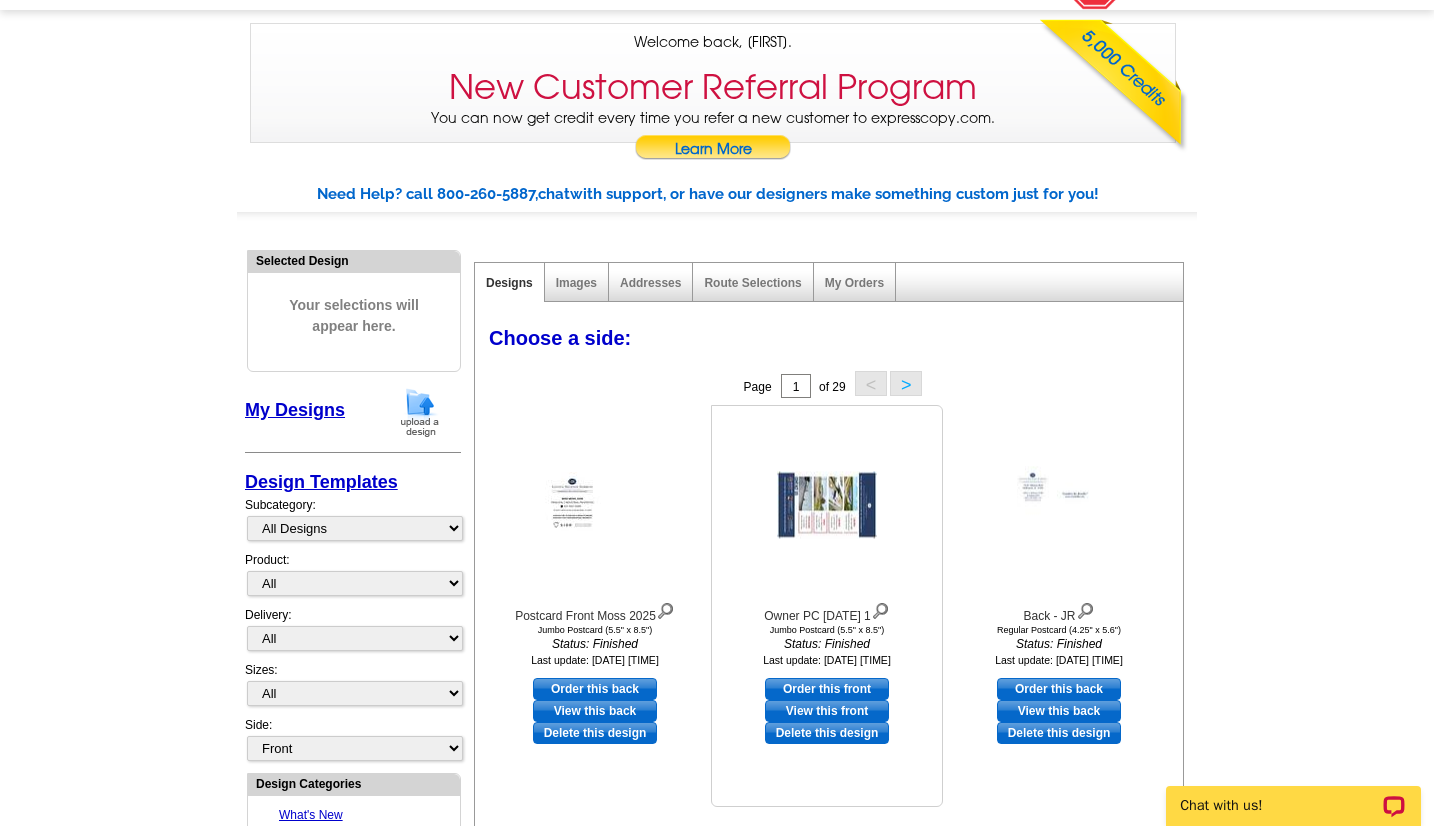 click on "Order this front" at bounding box center (827, 689) 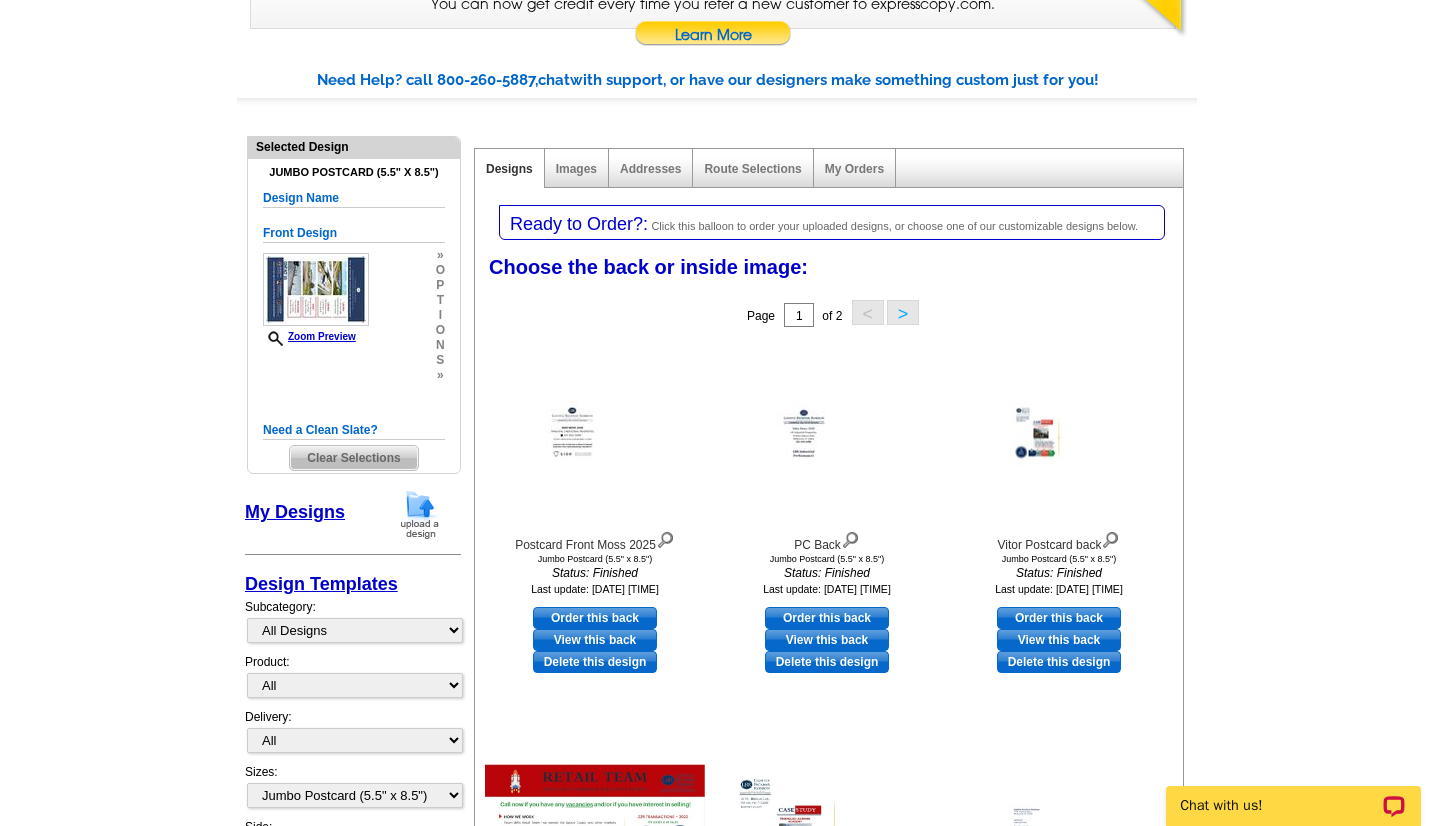 scroll, scrollTop: 243, scrollLeft: 0, axis: vertical 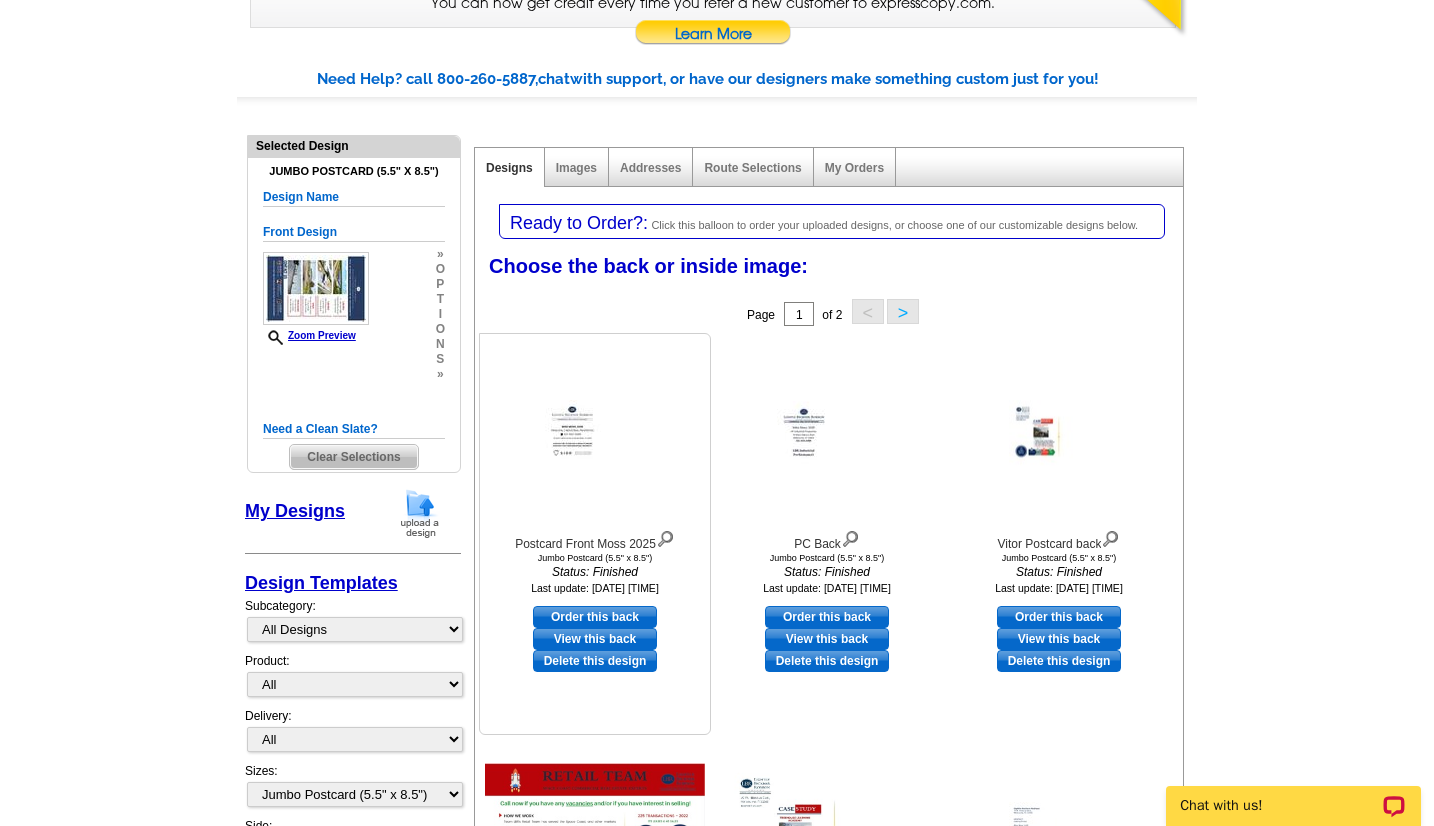 click on "Order this back" at bounding box center [595, 617] 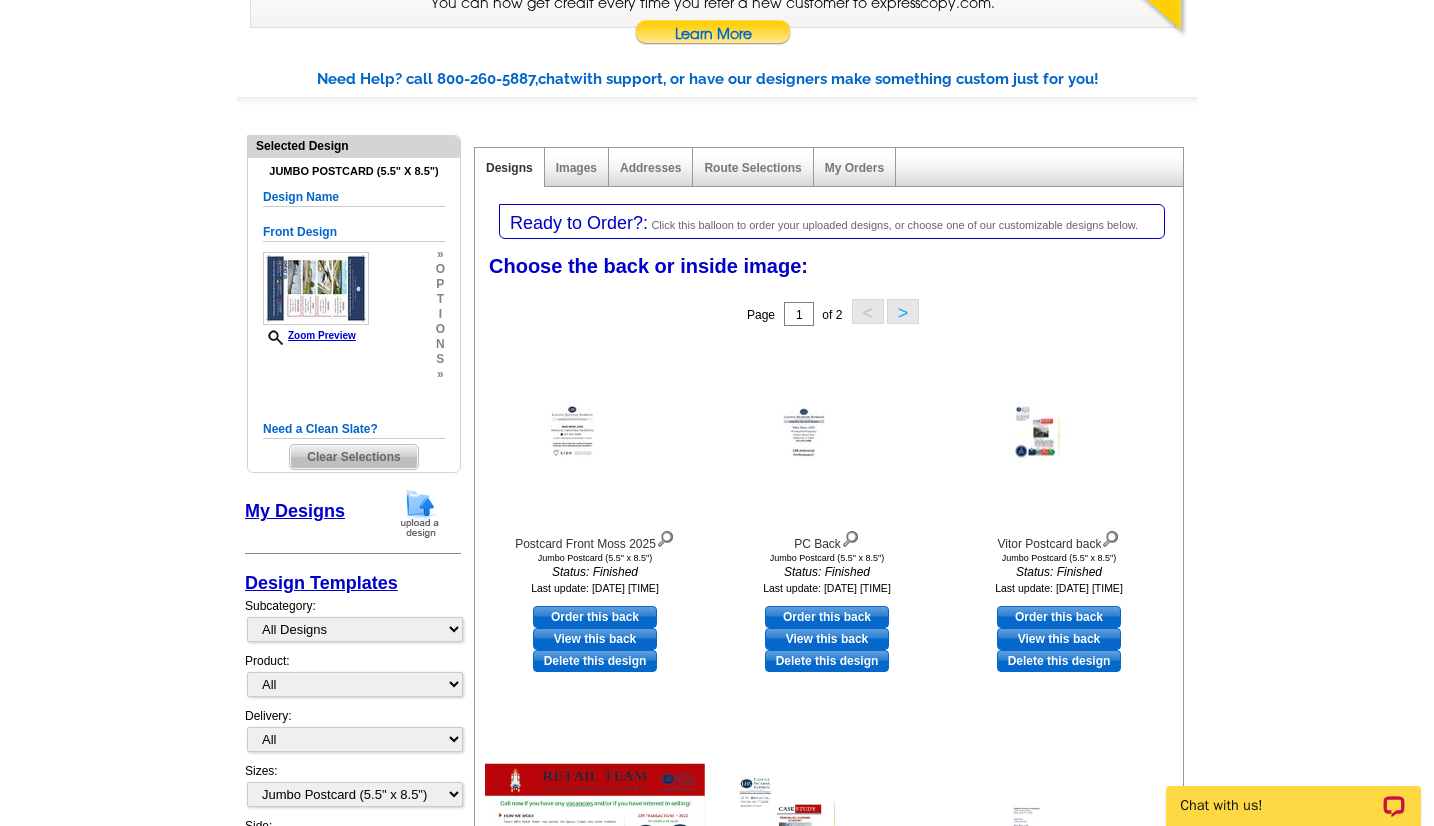 select on "front" 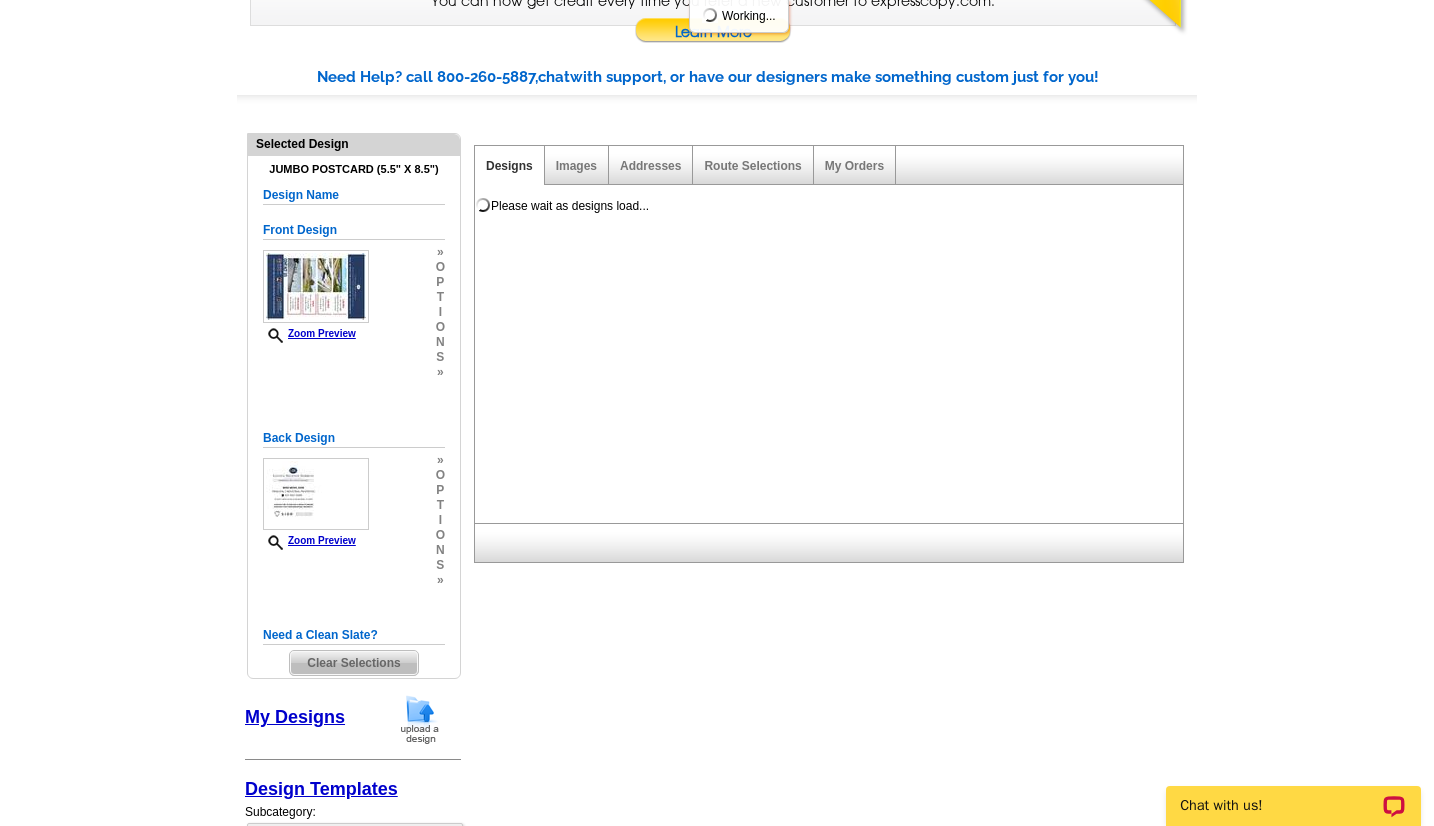scroll, scrollTop: 243, scrollLeft: 0, axis: vertical 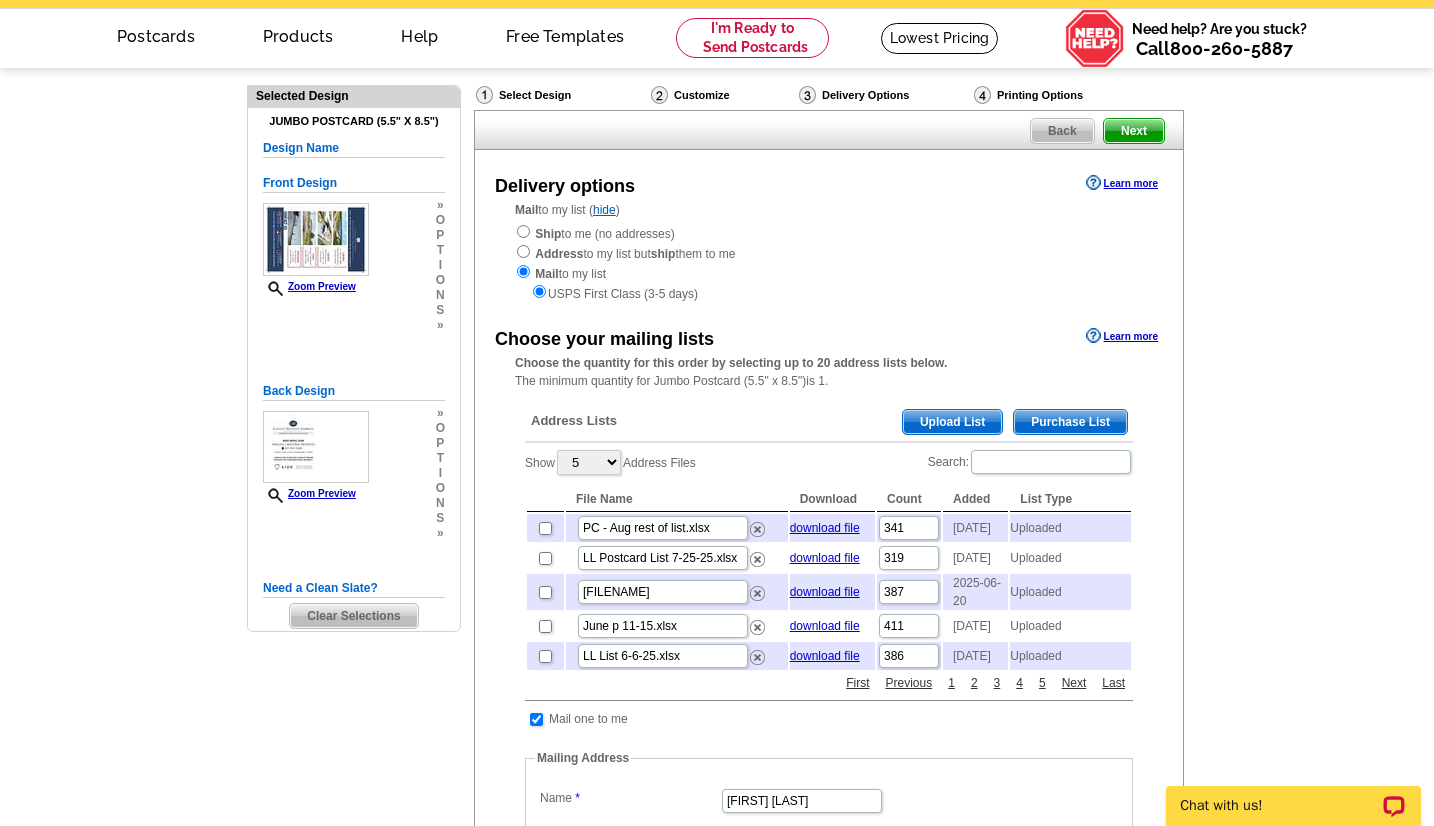 click on "Upload List" at bounding box center [952, 422] 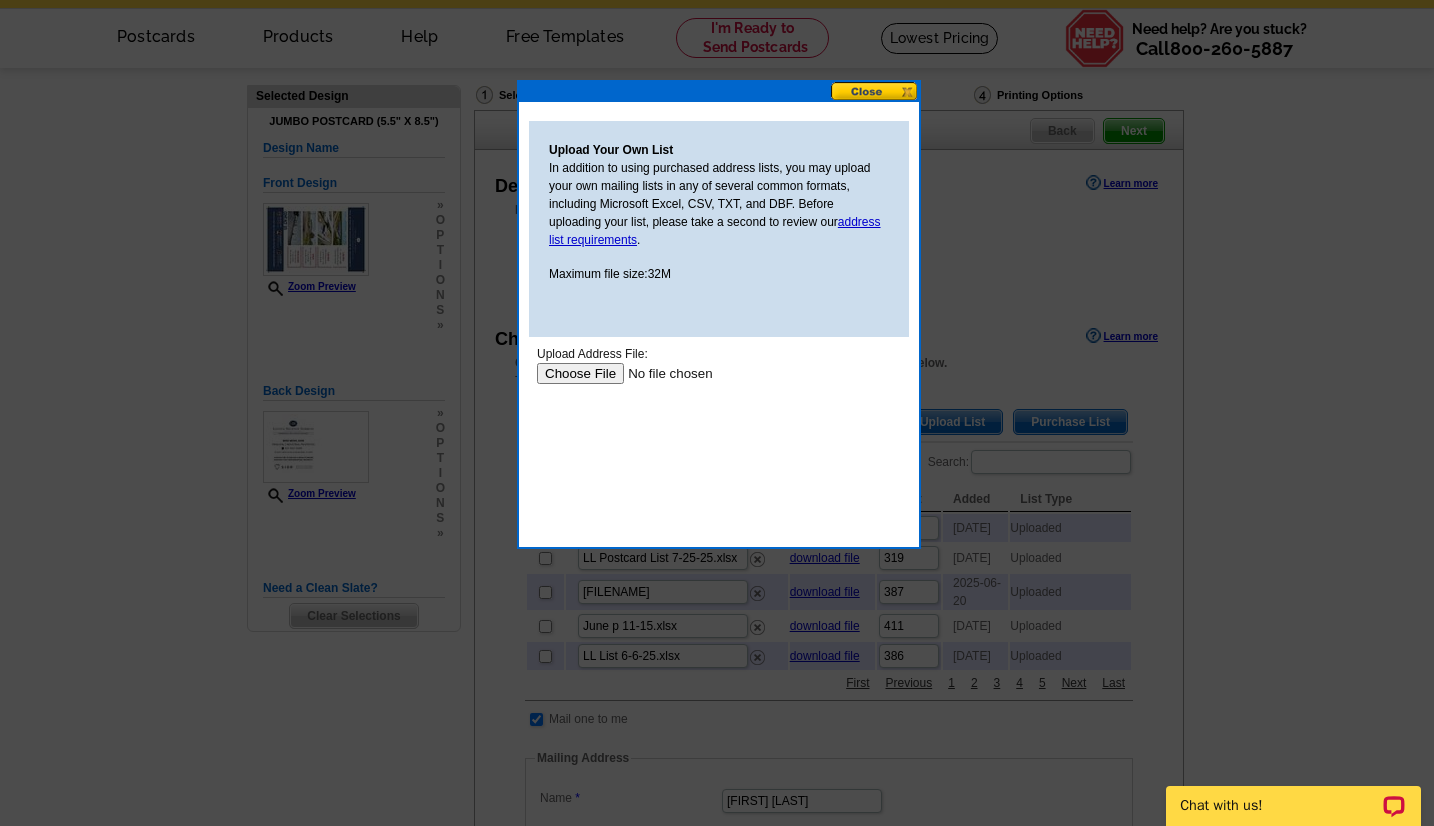scroll, scrollTop: 0, scrollLeft: 0, axis: both 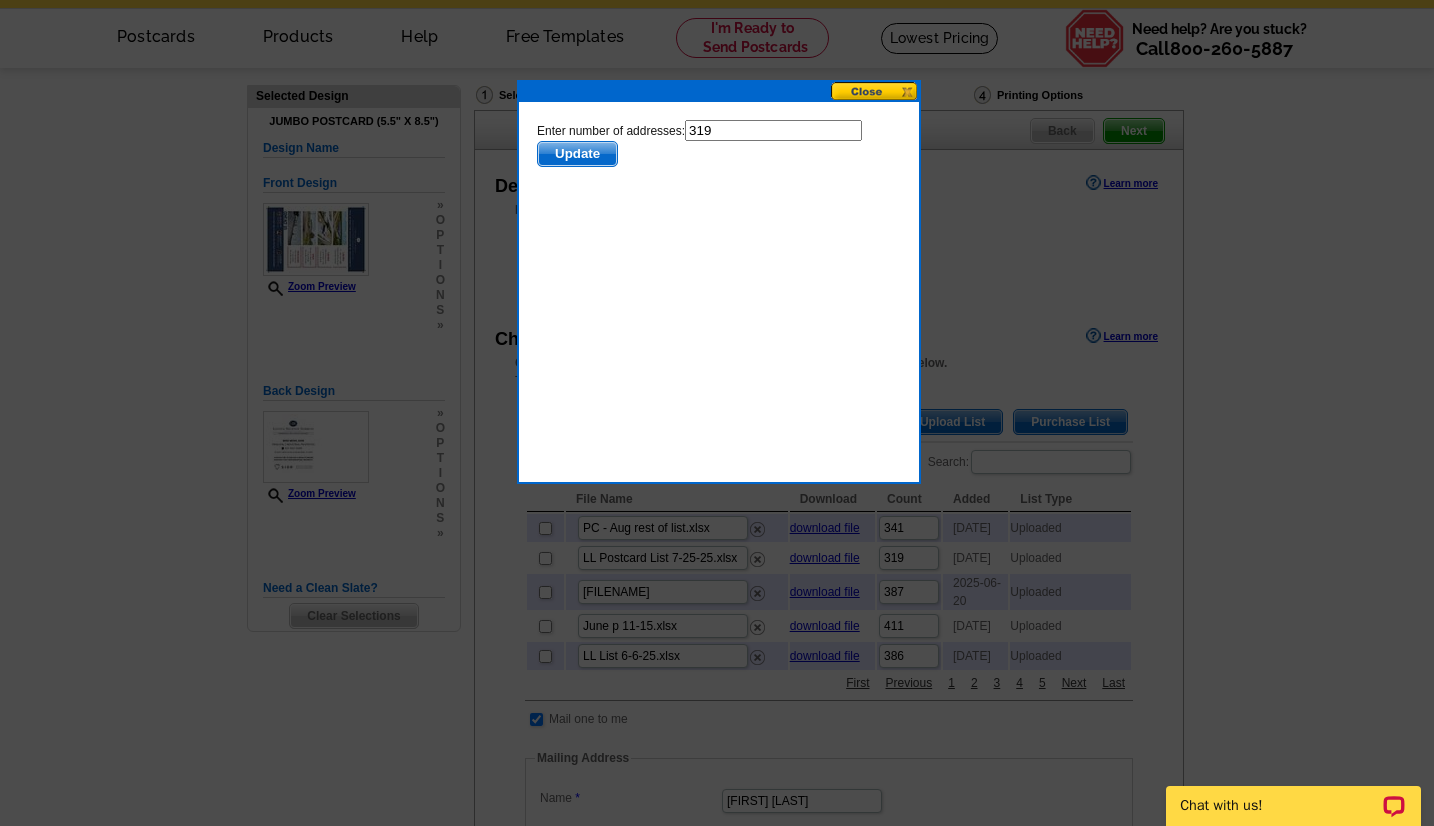 click on "Update" at bounding box center (577, 154) 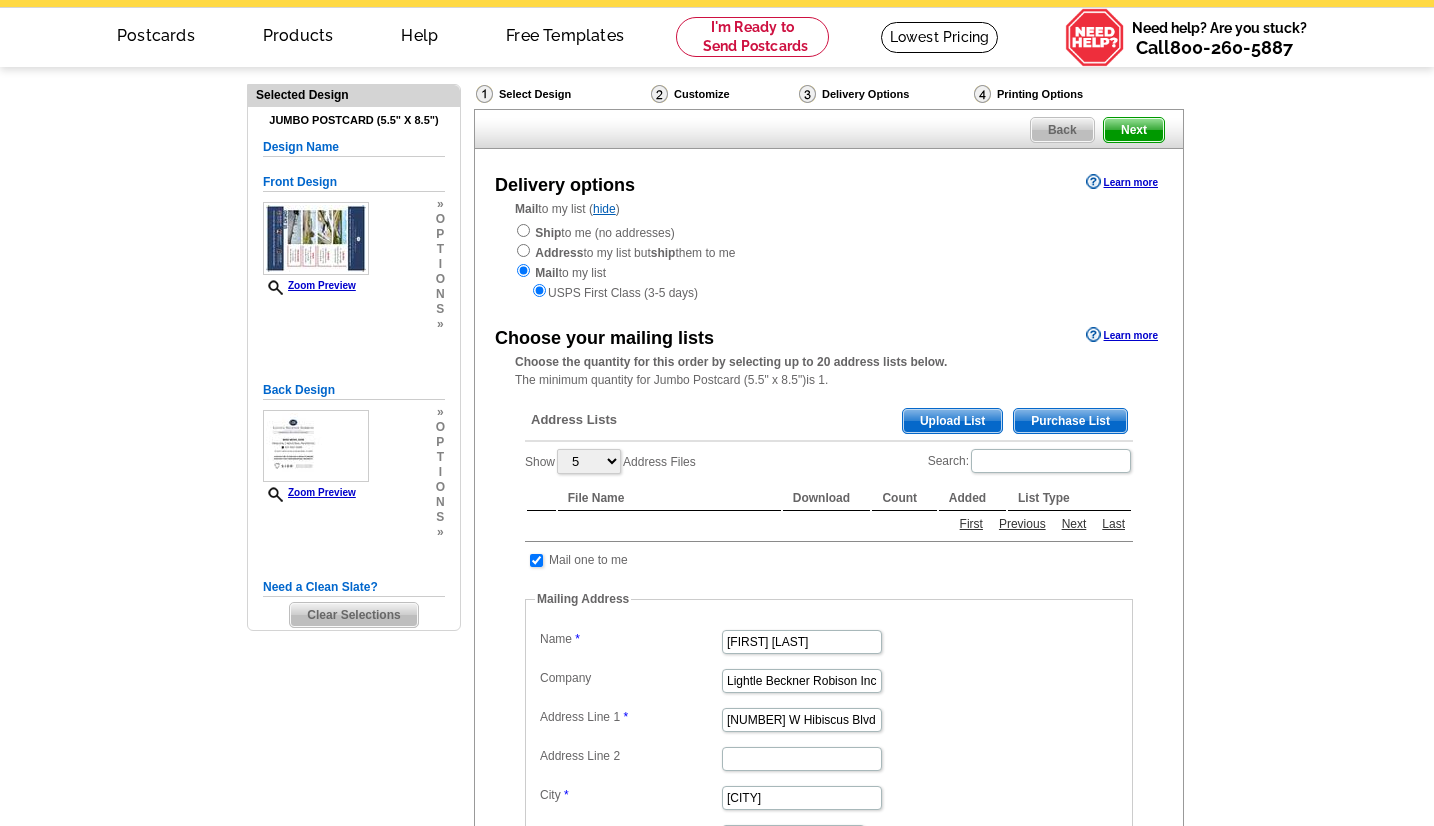scroll, scrollTop: 70, scrollLeft: 0, axis: vertical 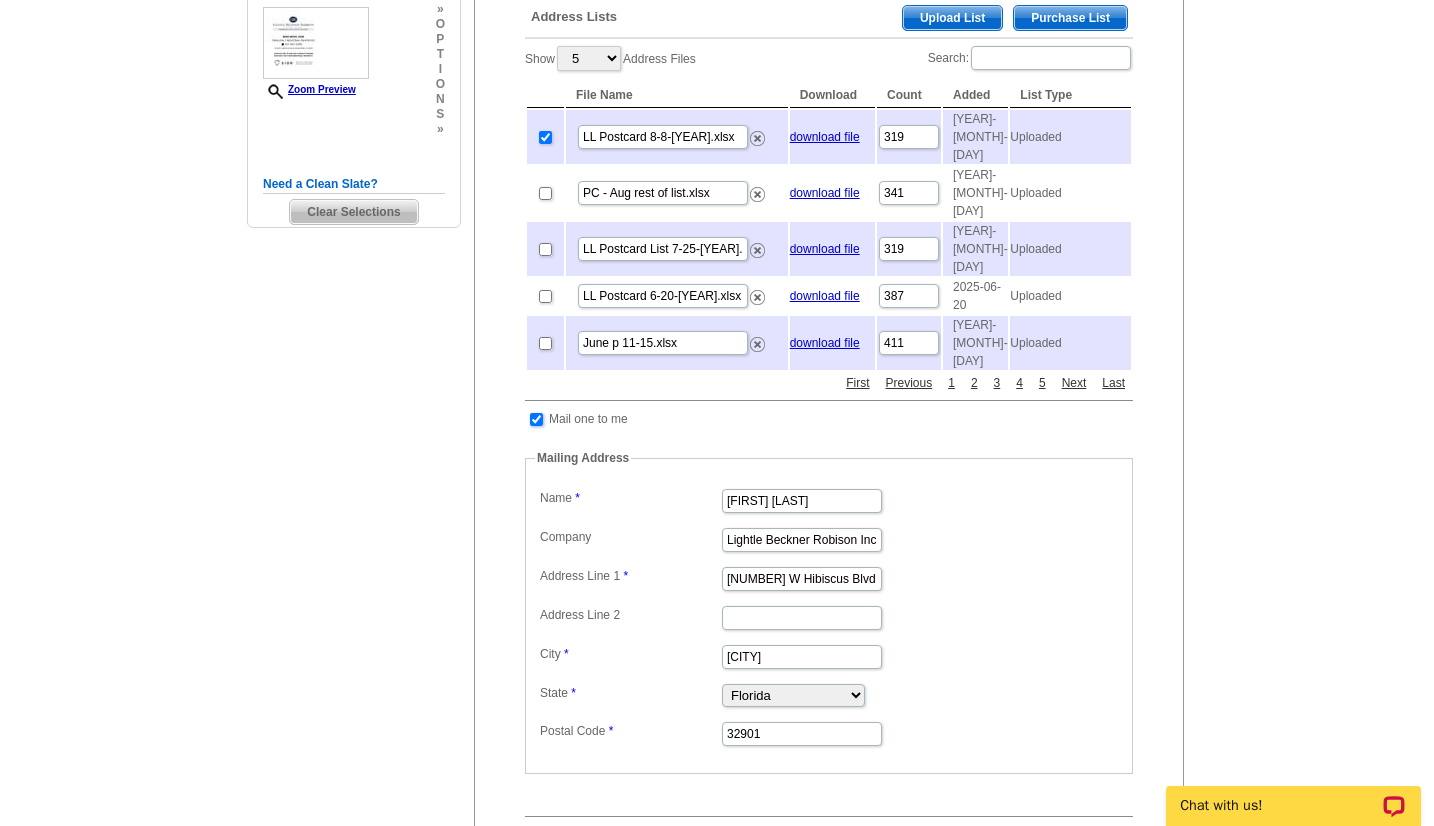 click at bounding box center [536, 419] 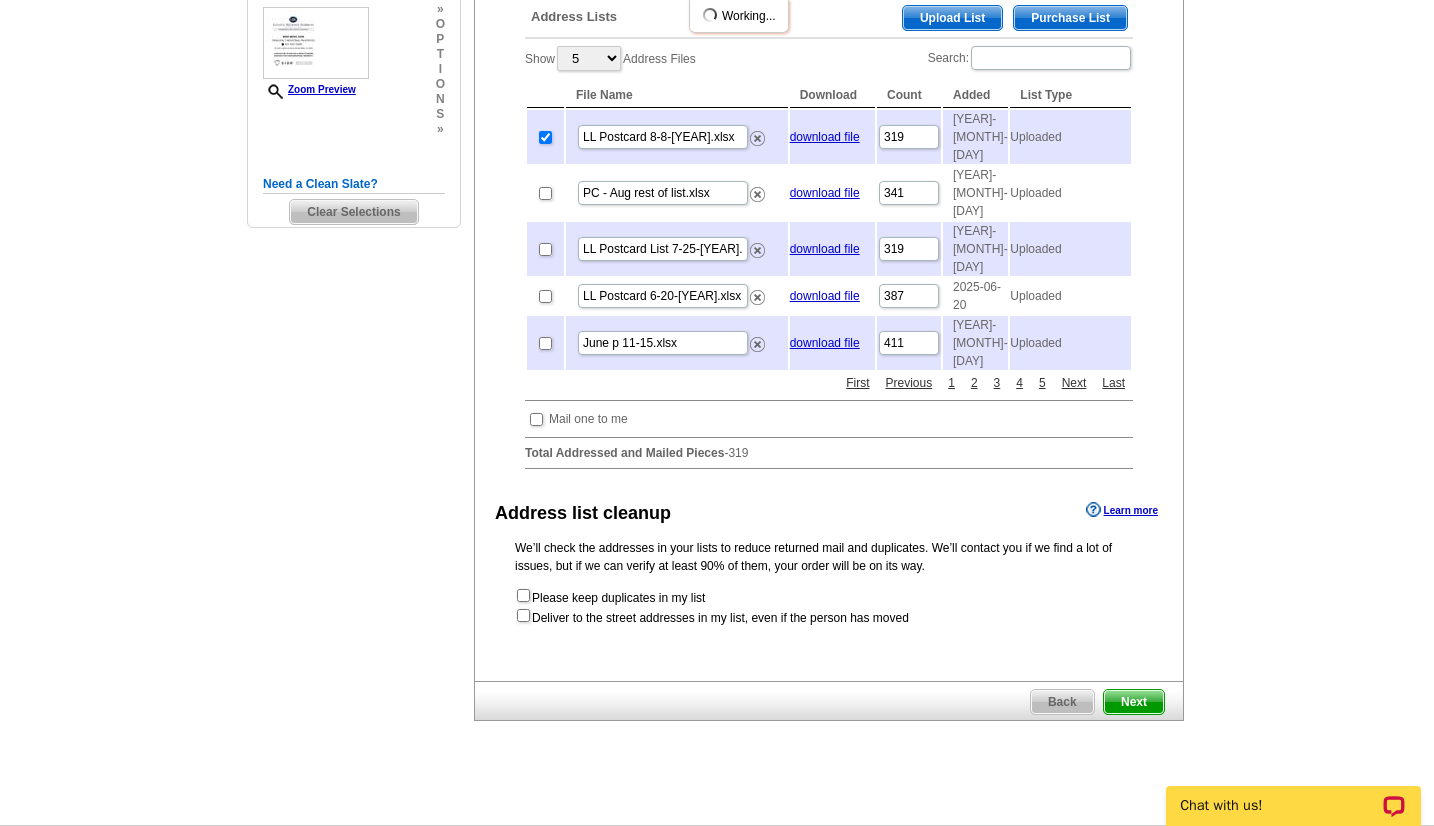 click on "Next" at bounding box center [1134, 702] 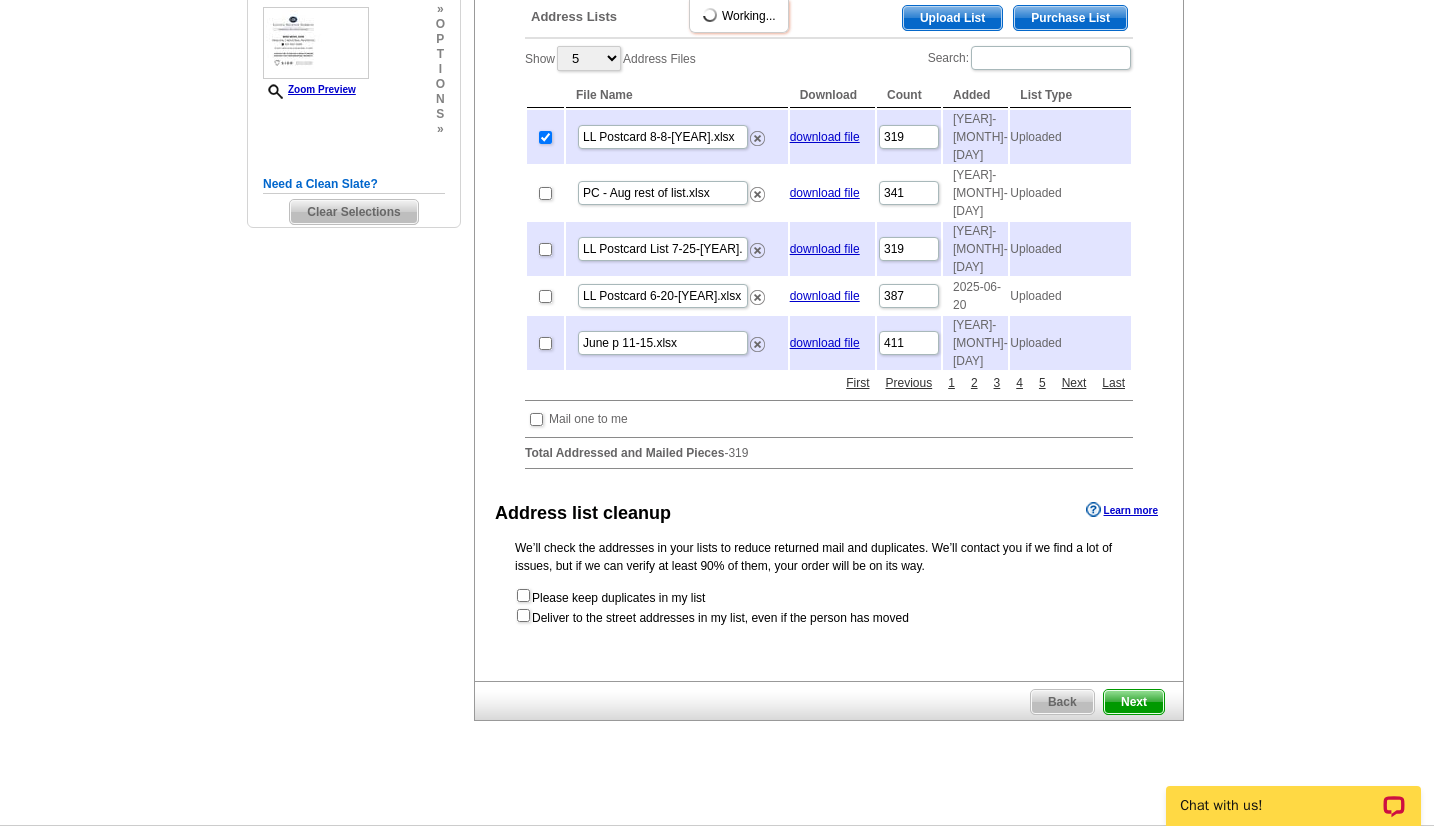scroll, scrollTop: 0, scrollLeft: 0, axis: both 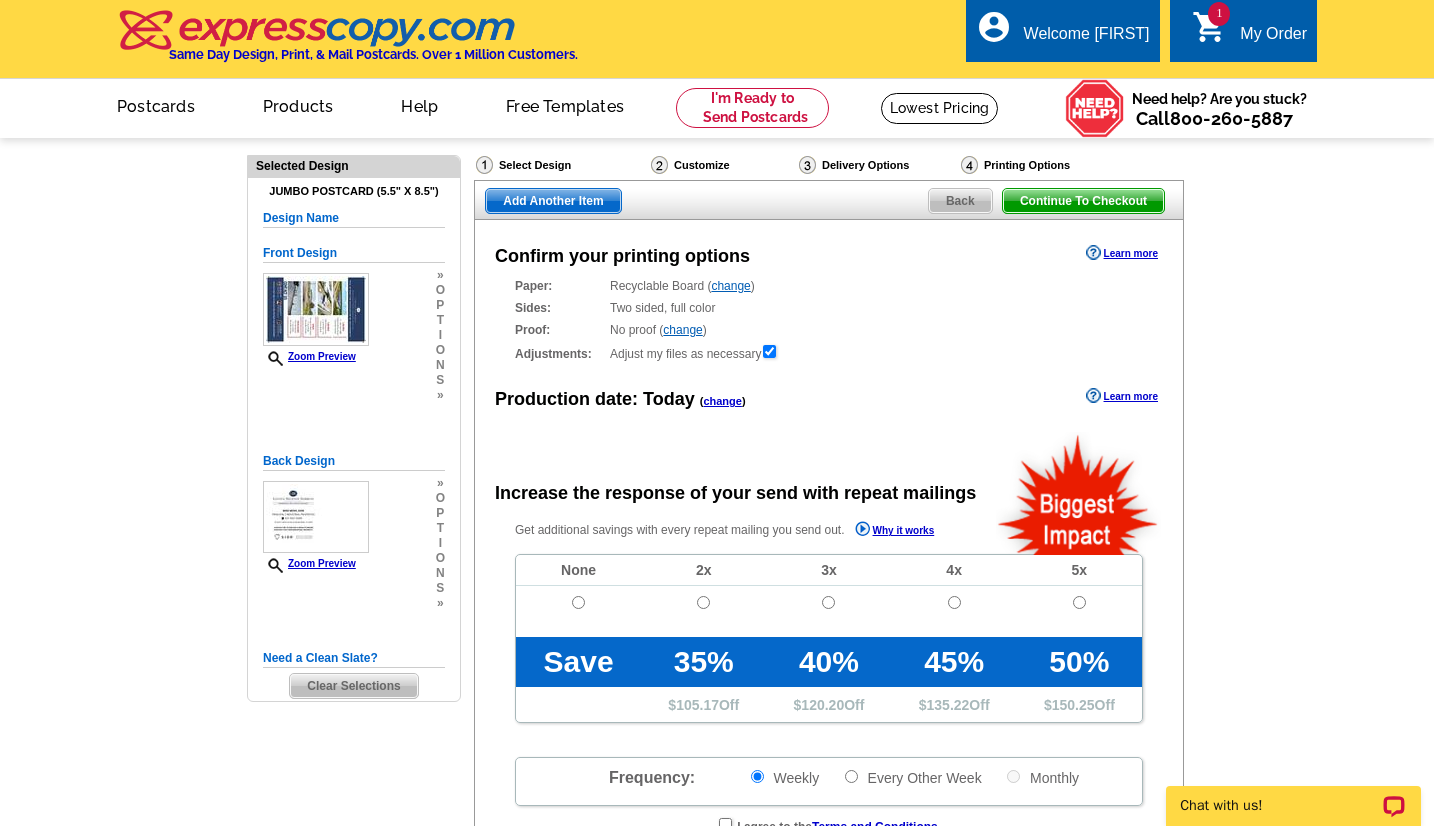 radio on "false" 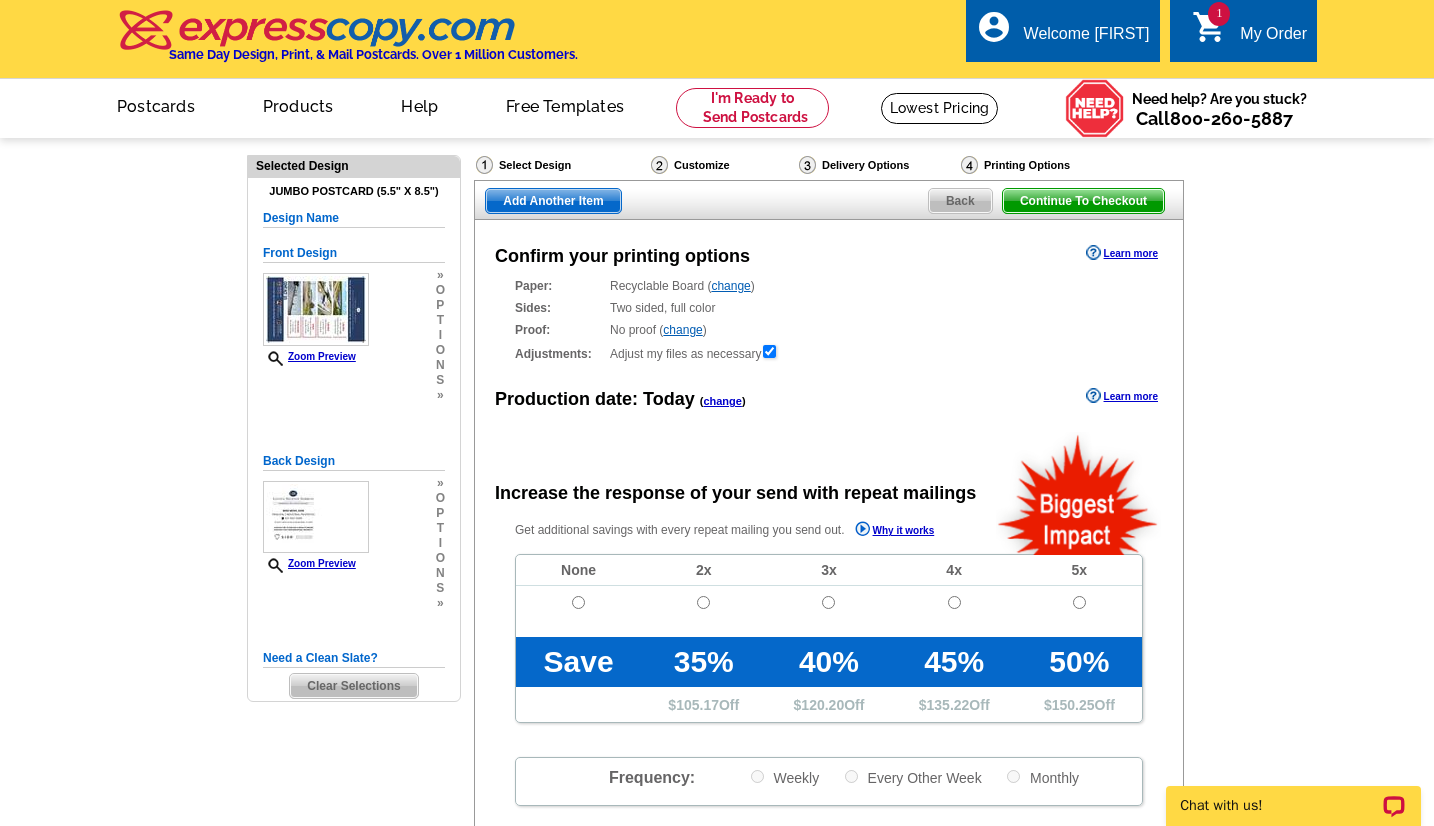 scroll, scrollTop: 1, scrollLeft: 0, axis: vertical 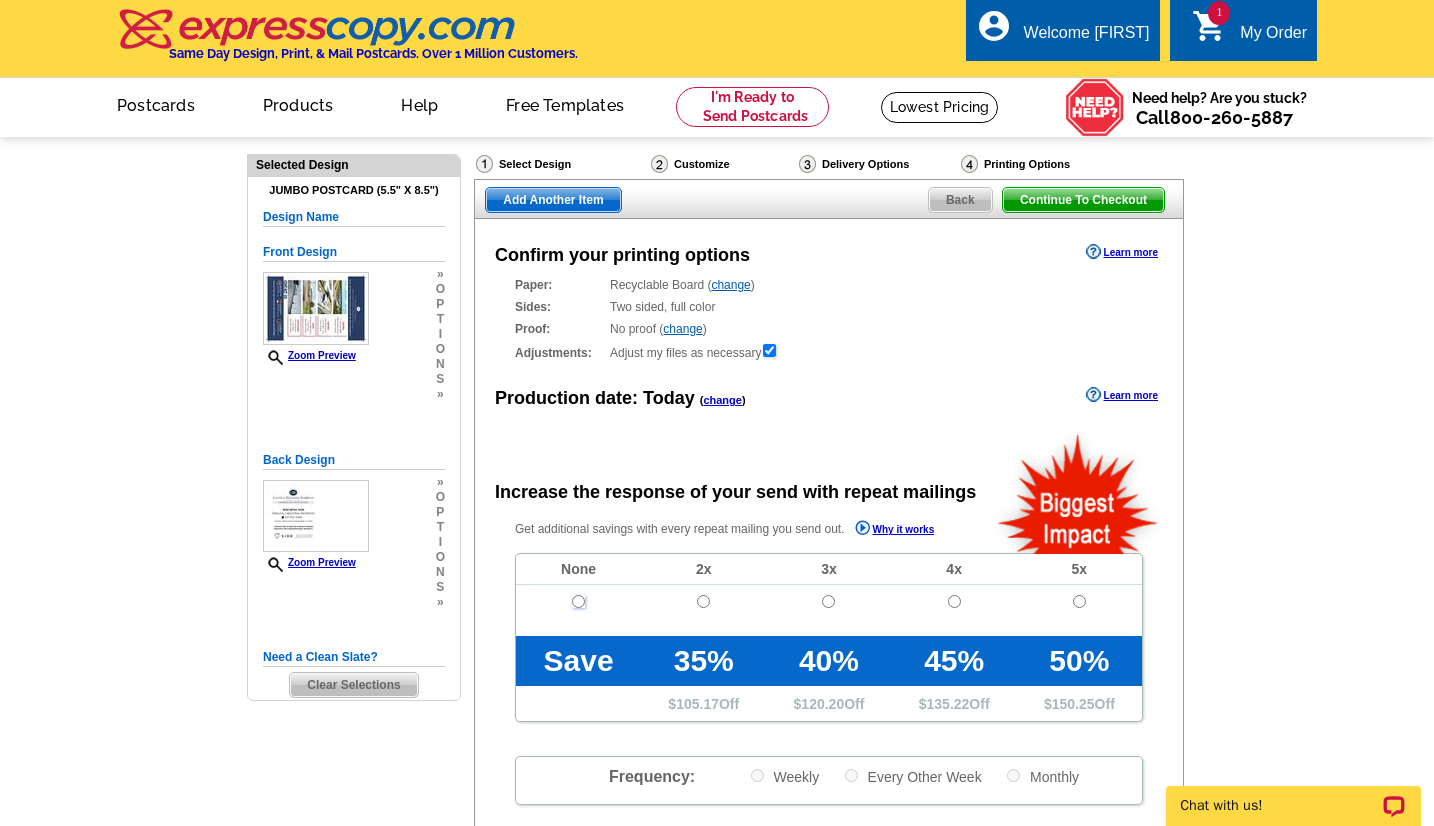 click at bounding box center [578, 601] 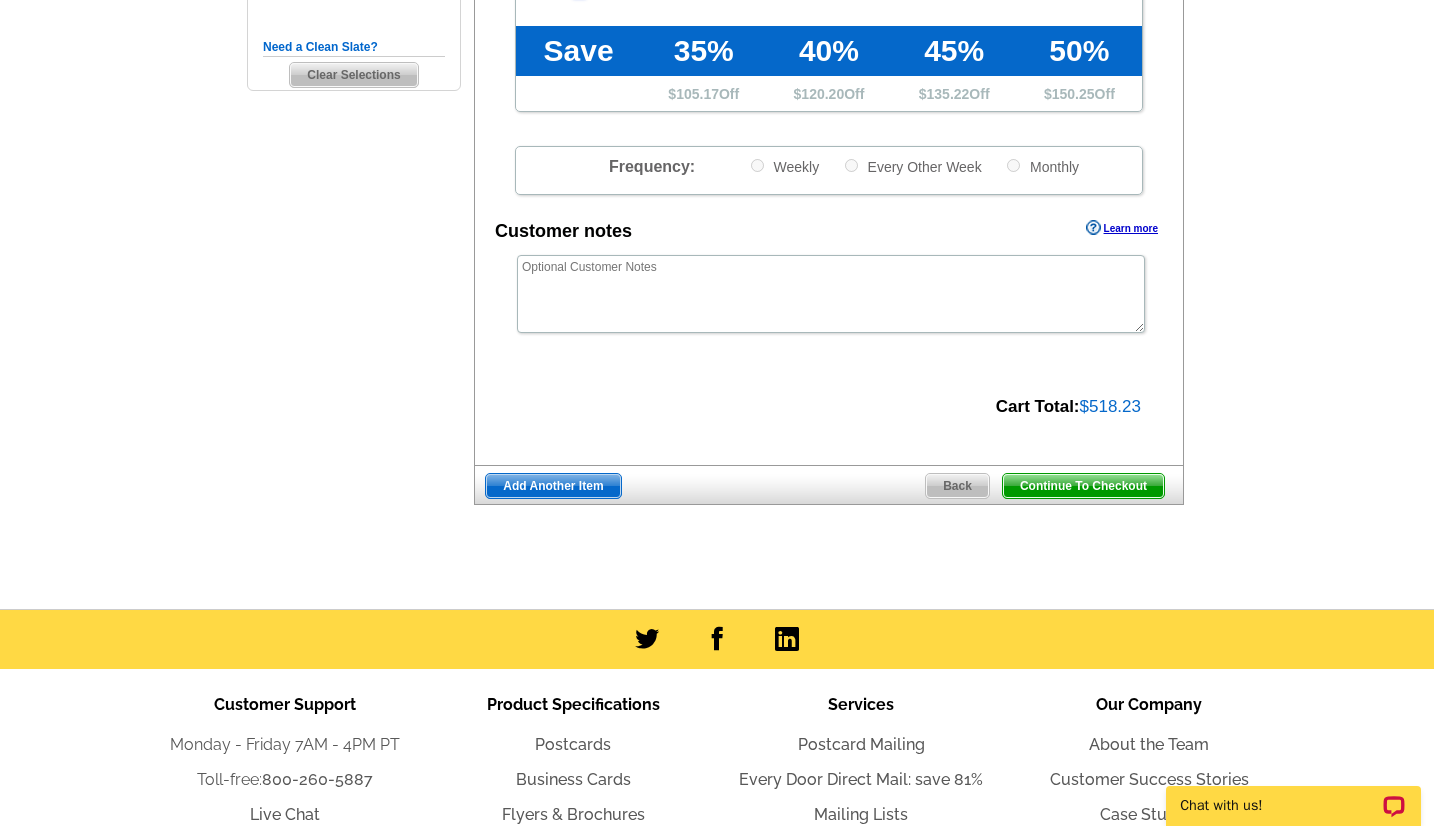 scroll, scrollTop: 625, scrollLeft: 0, axis: vertical 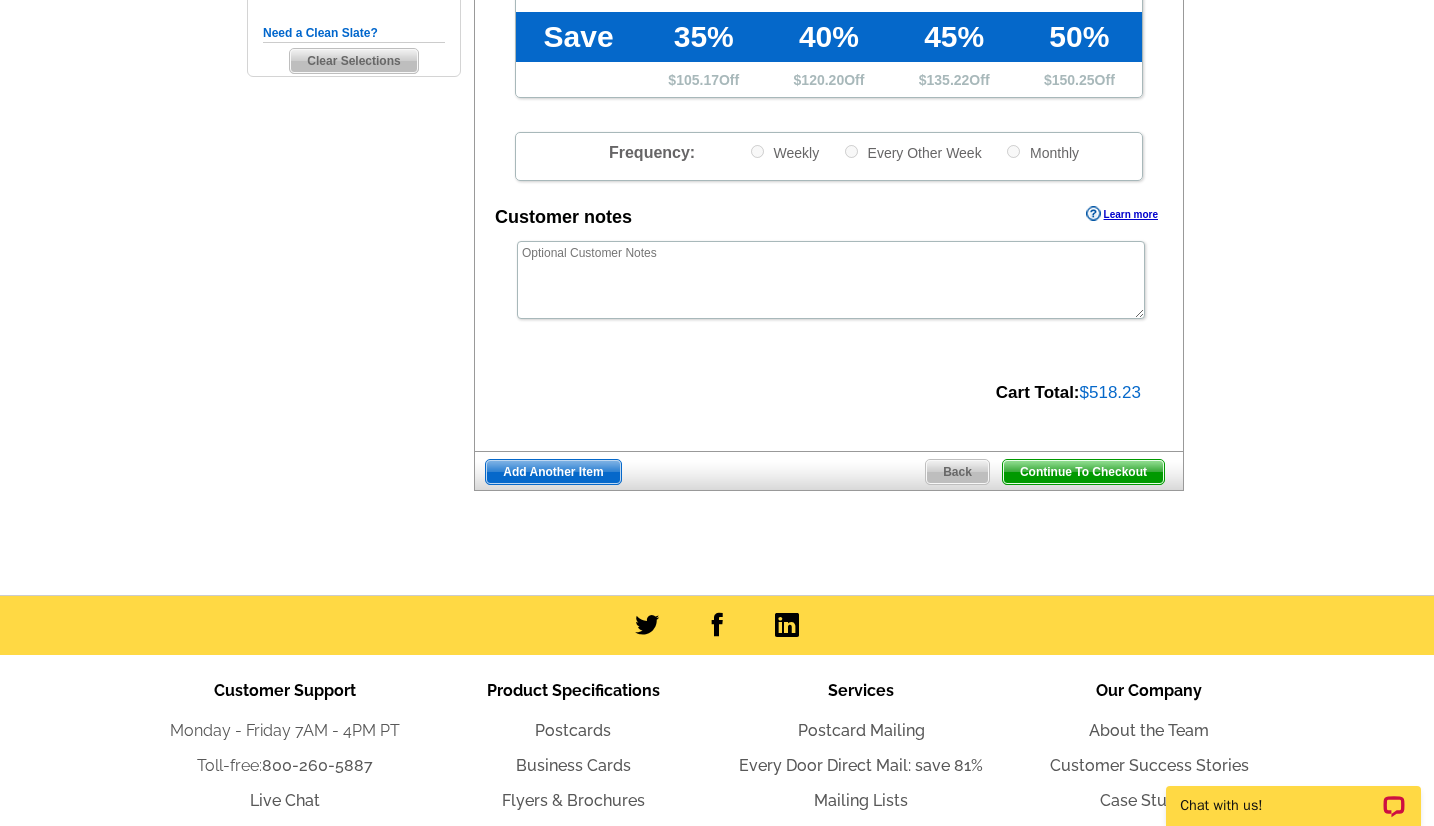 drag, startPoint x: 1071, startPoint y: 475, endPoint x: 1212, endPoint y: 503, distance: 143.75327 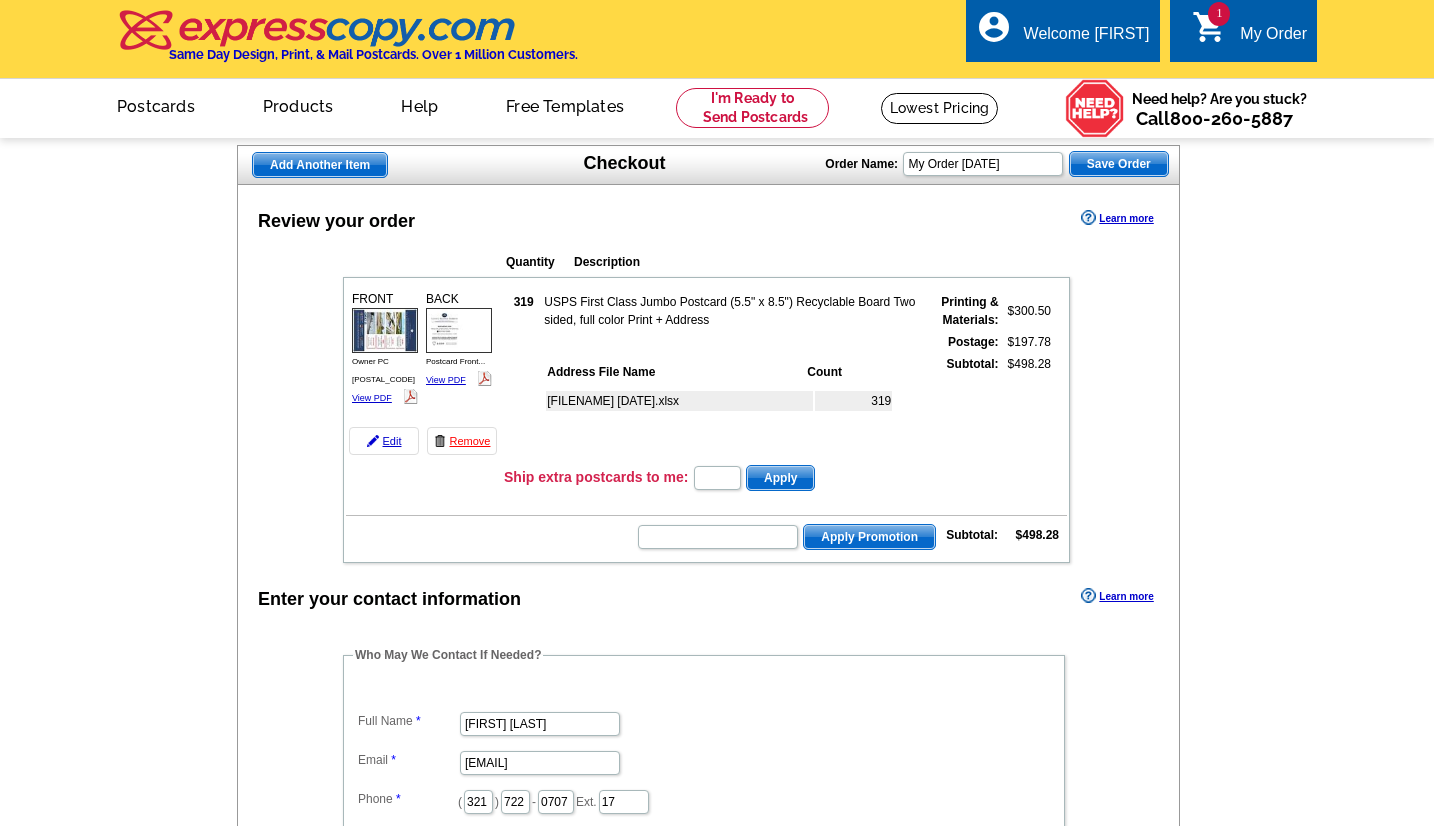 scroll, scrollTop: 0, scrollLeft: 0, axis: both 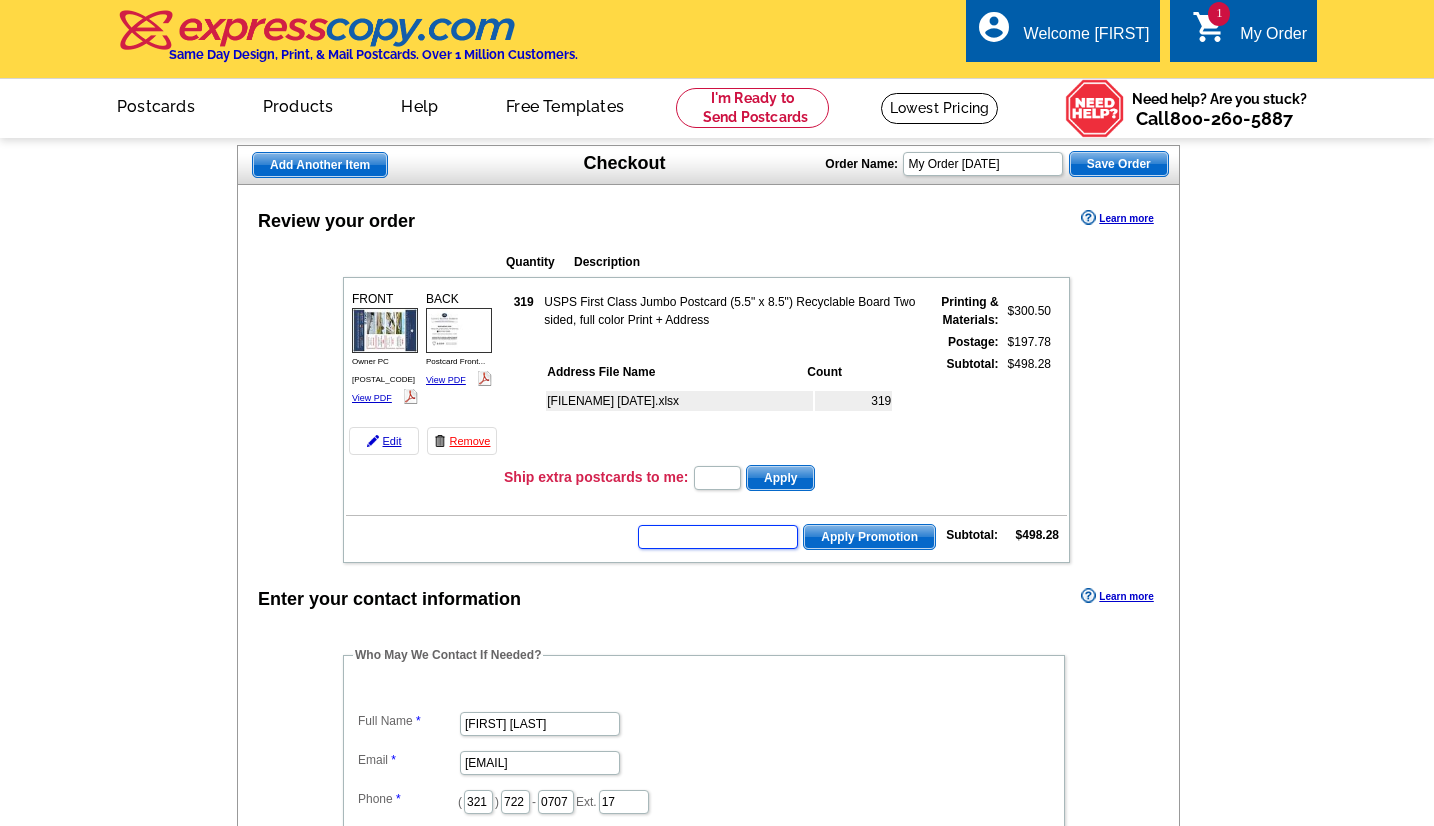 click at bounding box center (718, 537) 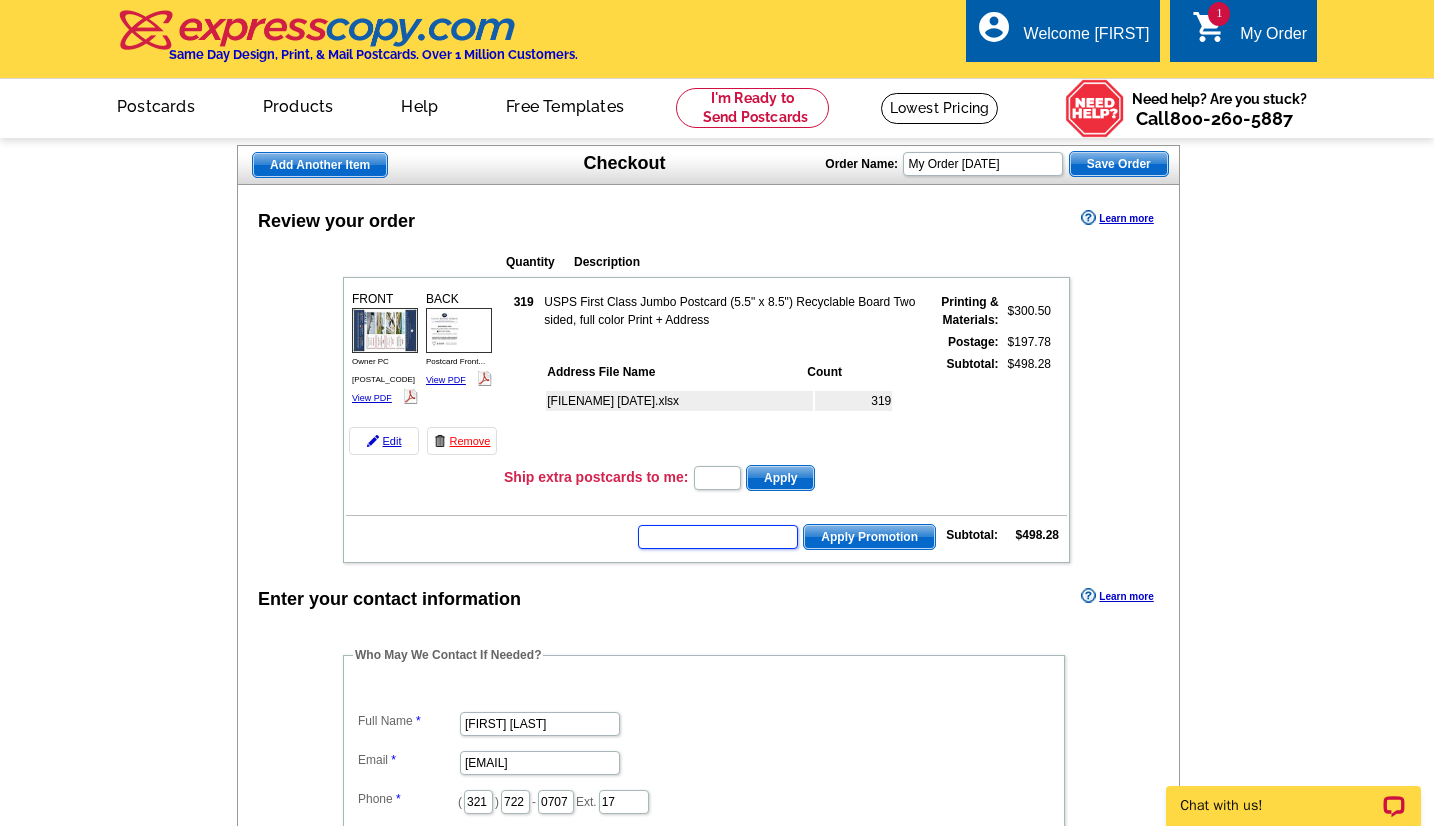 scroll, scrollTop: 0, scrollLeft: 0, axis: both 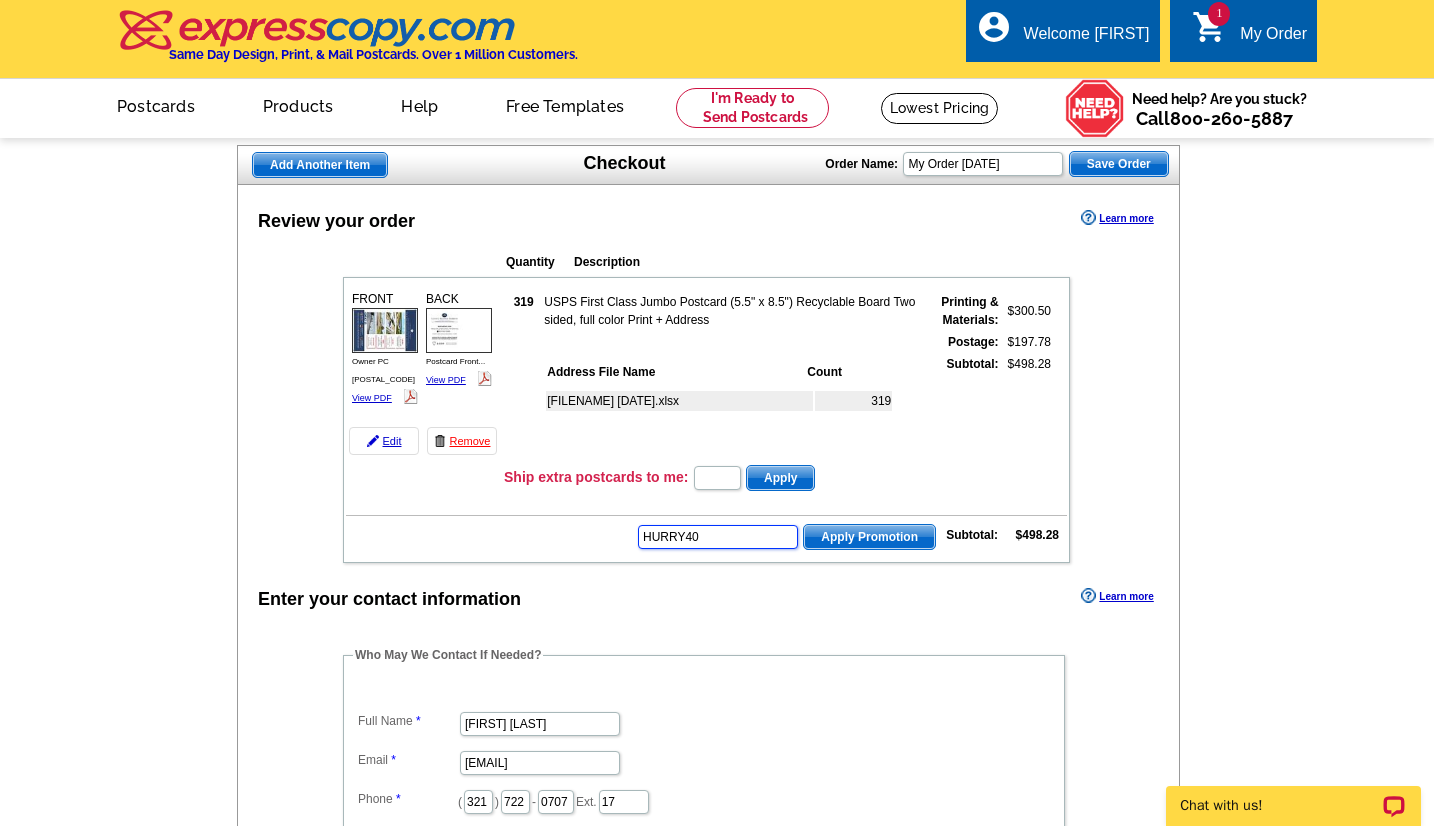 type on "HURRY40" 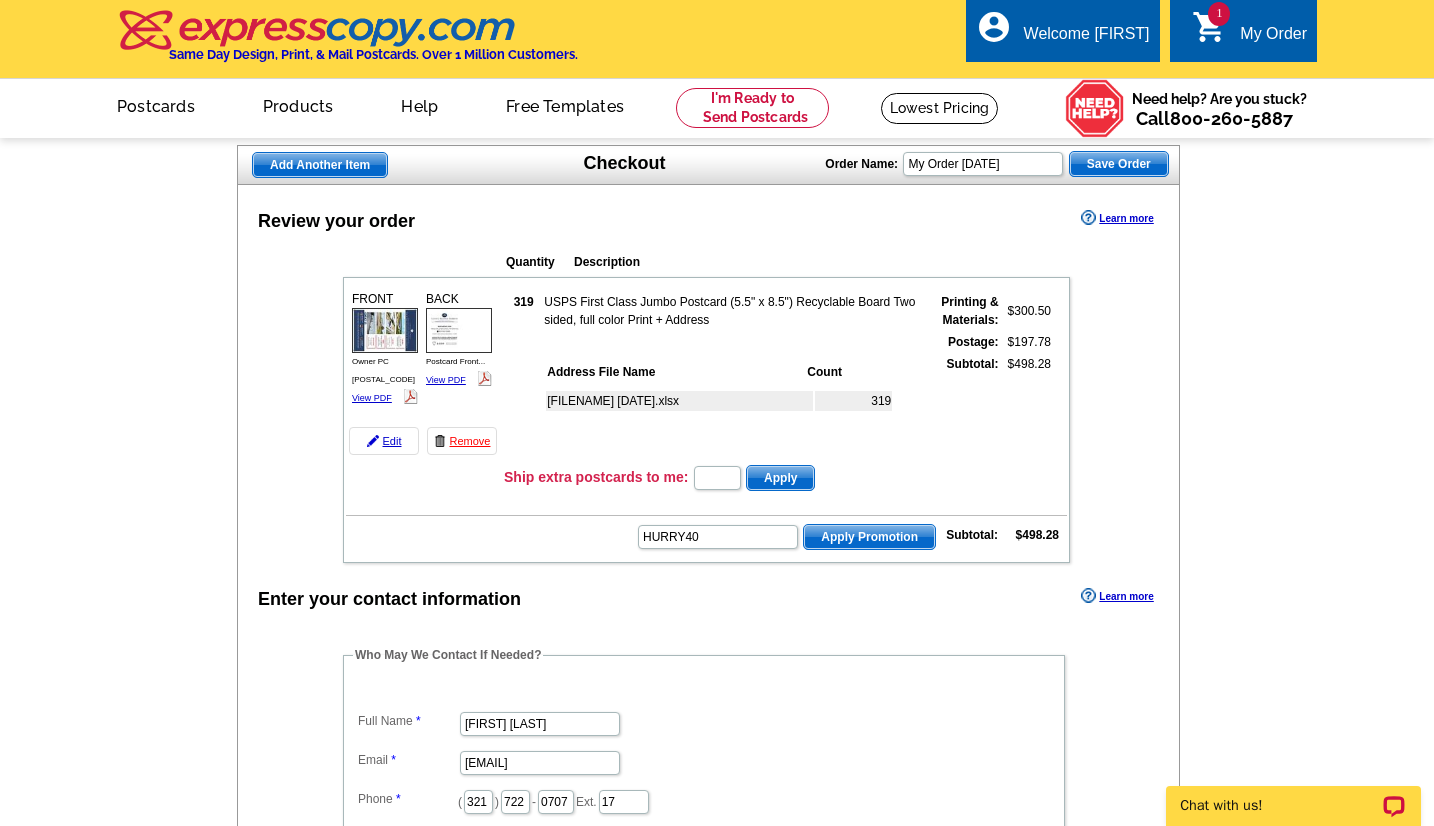 click on "Apply Promotion" at bounding box center [869, 537] 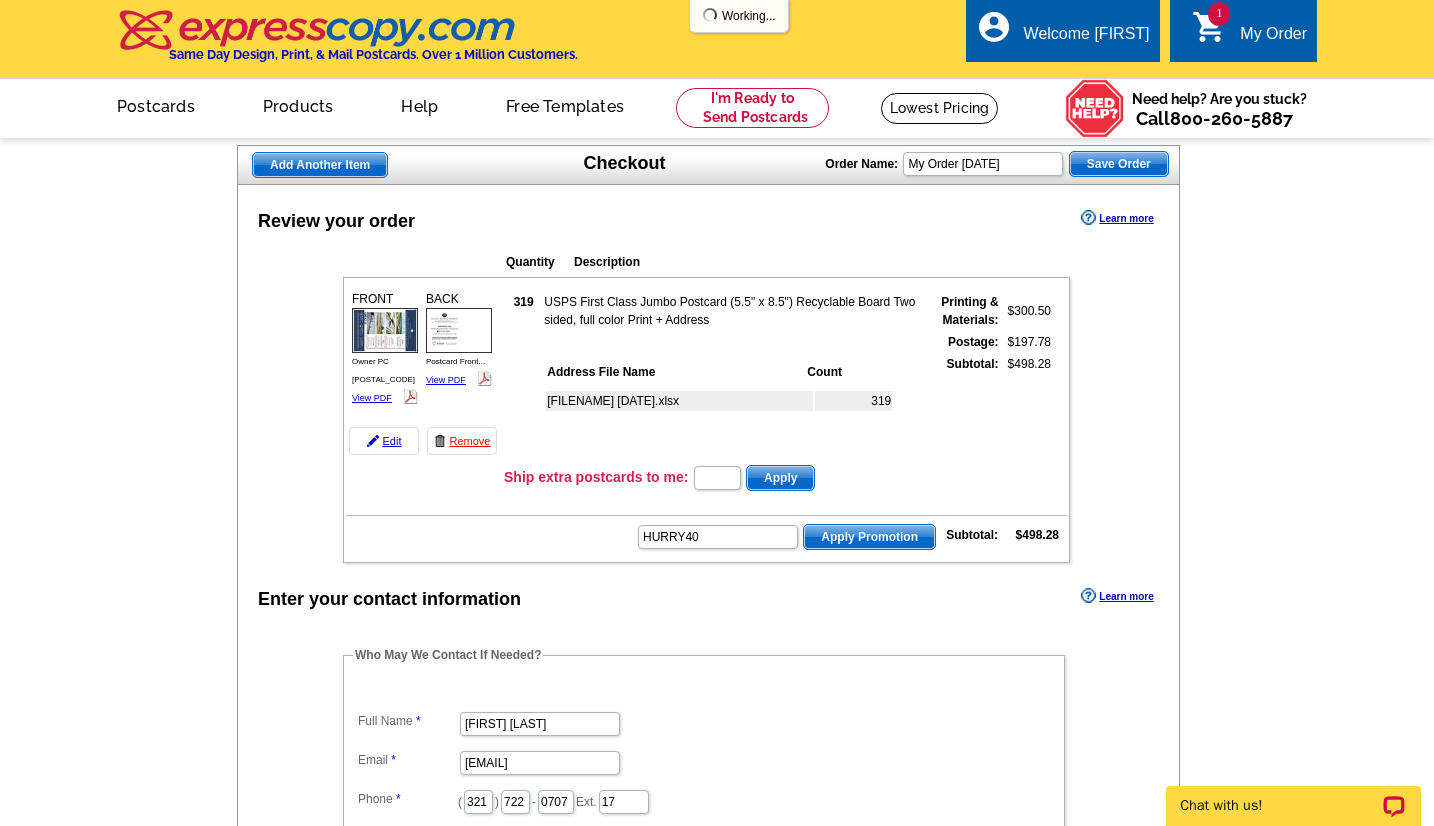scroll, scrollTop: 0, scrollLeft: 0, axis: both 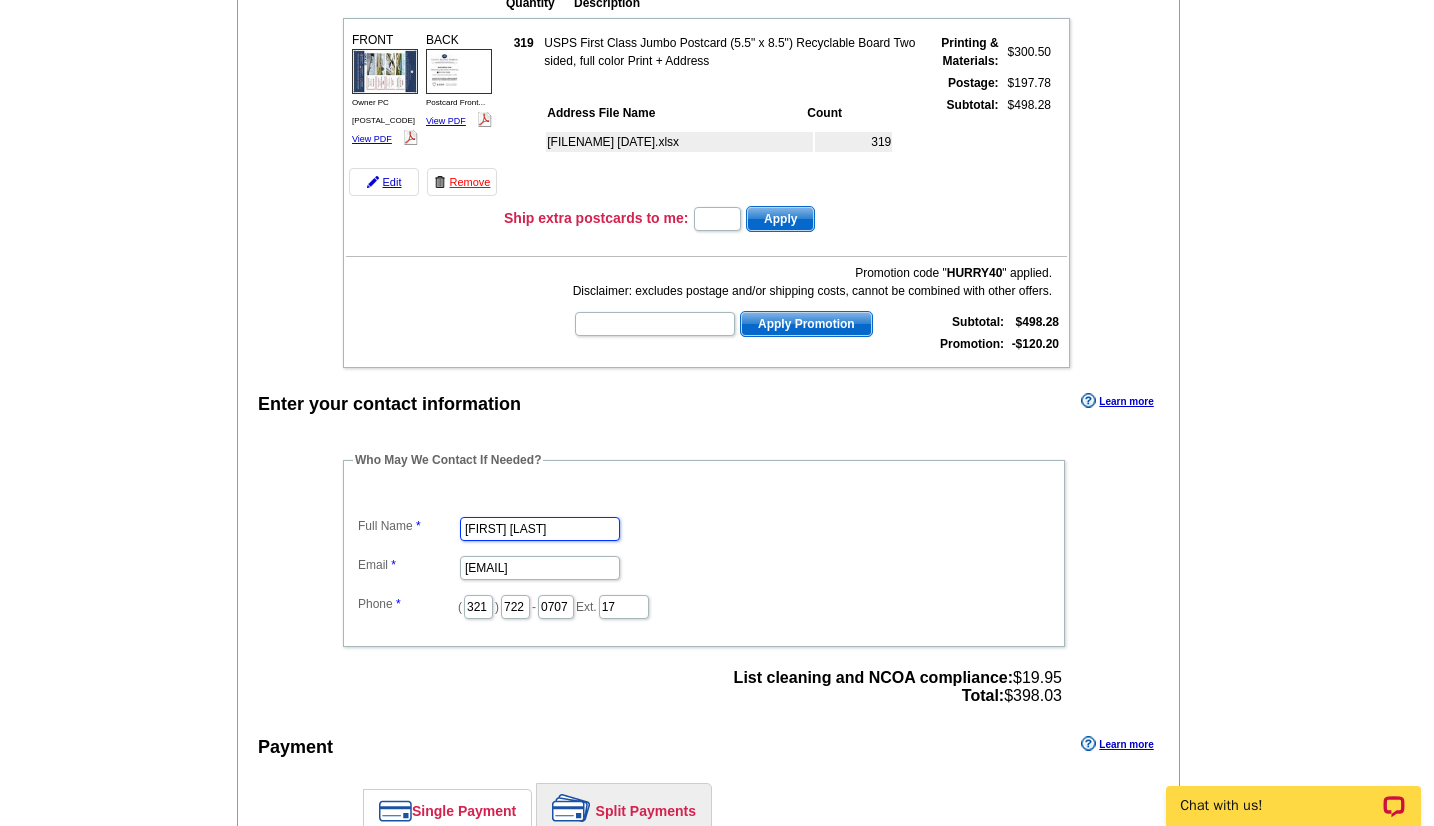 drag, startPoint x: 540, startPoint y: 533, endPoint x: 452, endPoint y: 535, distance: 88.02273 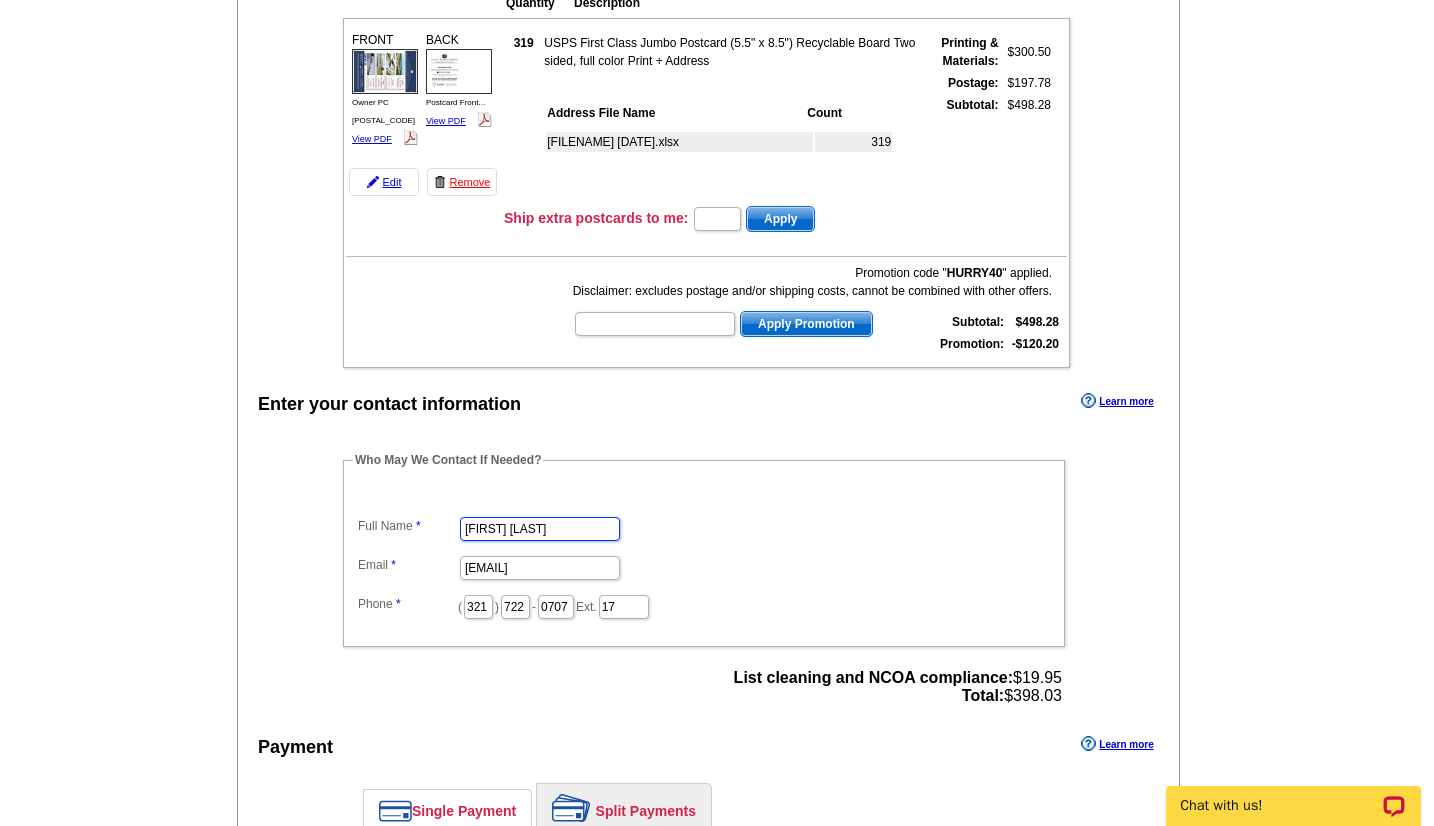 click on "Donna Garson" at bounding box center [704, 527] 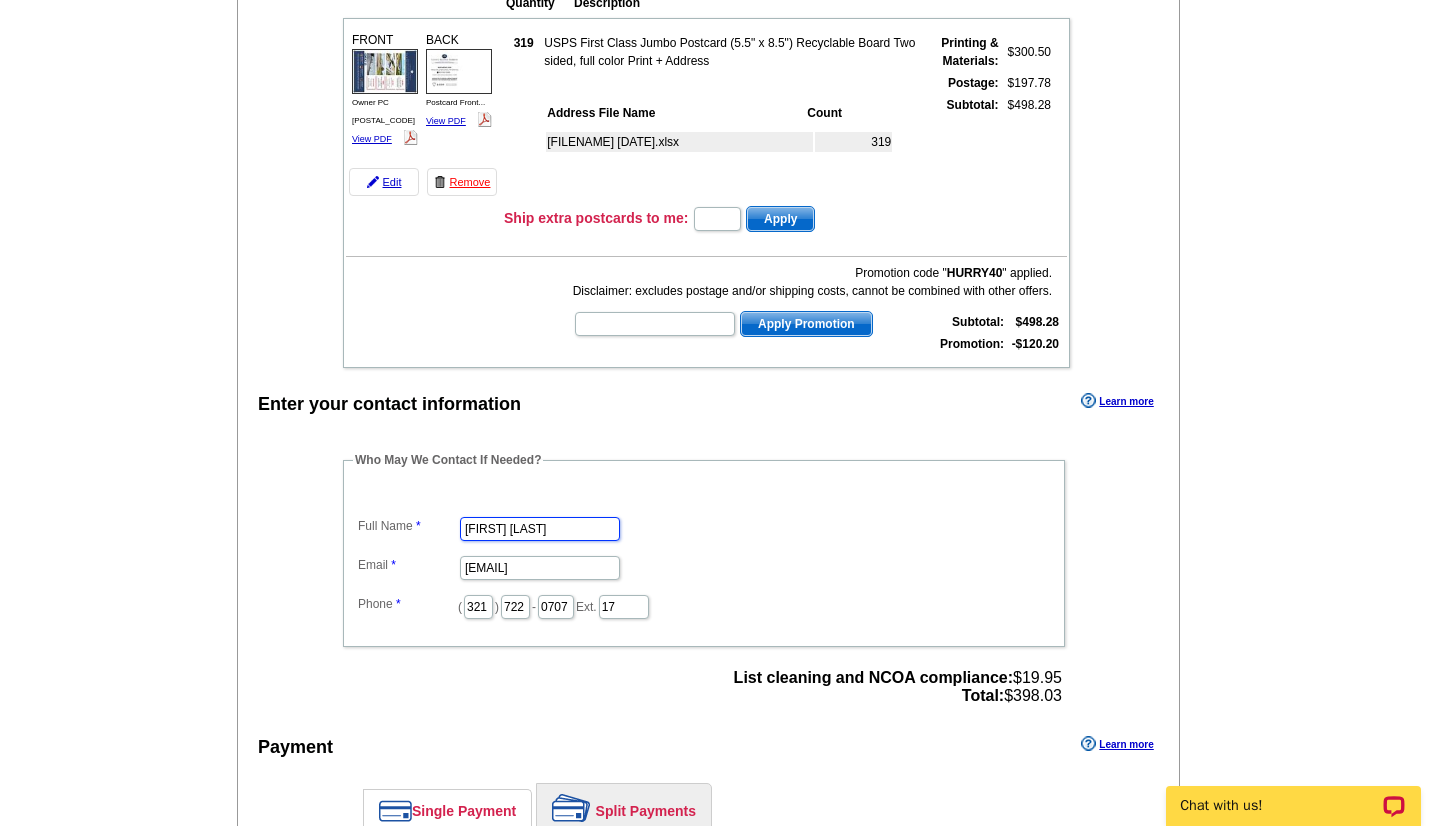 type on "[FIRST] [LAST]" 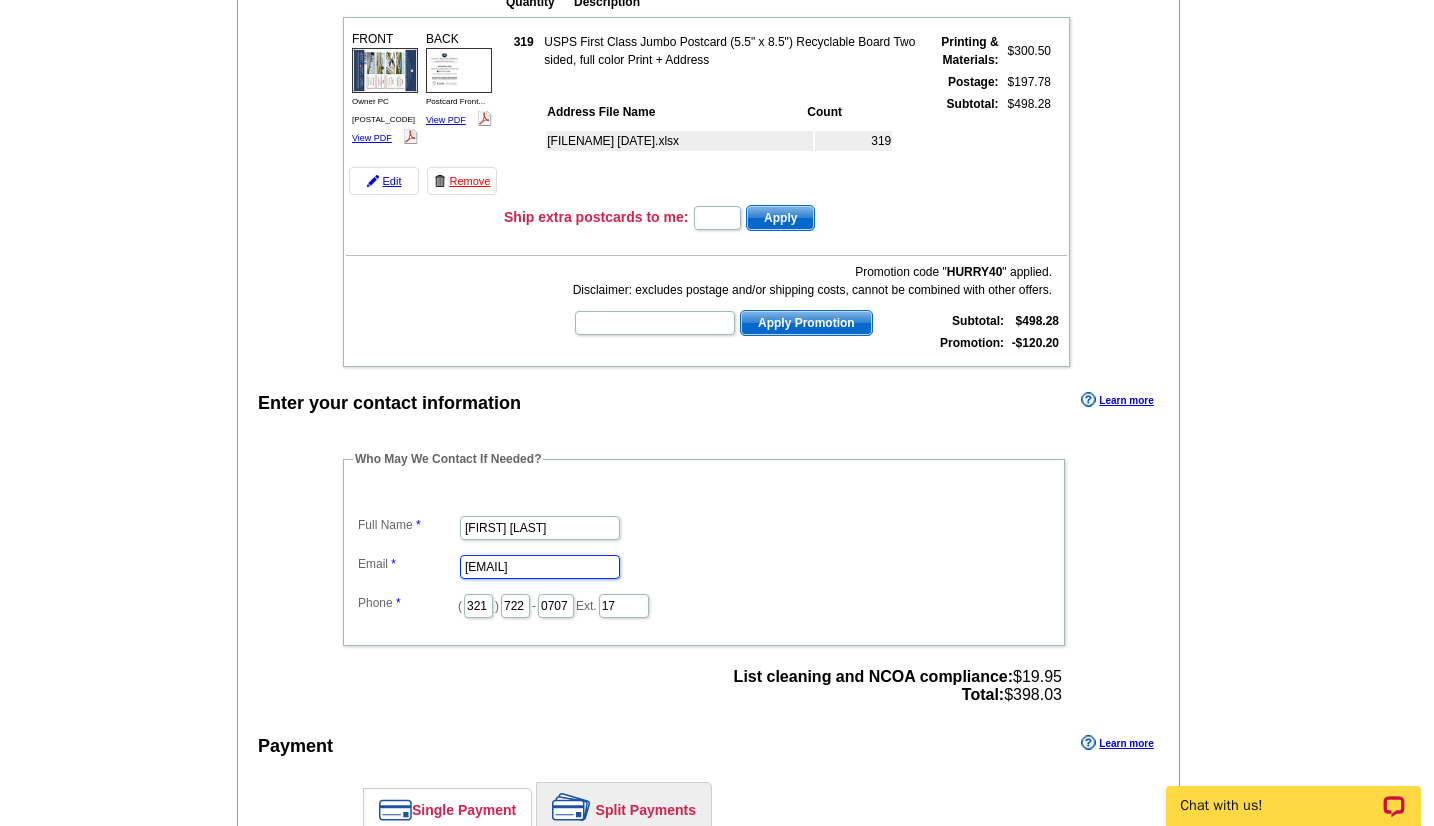 scroll, scrollTop: 249, scrollLeft: 0, axis: vertical 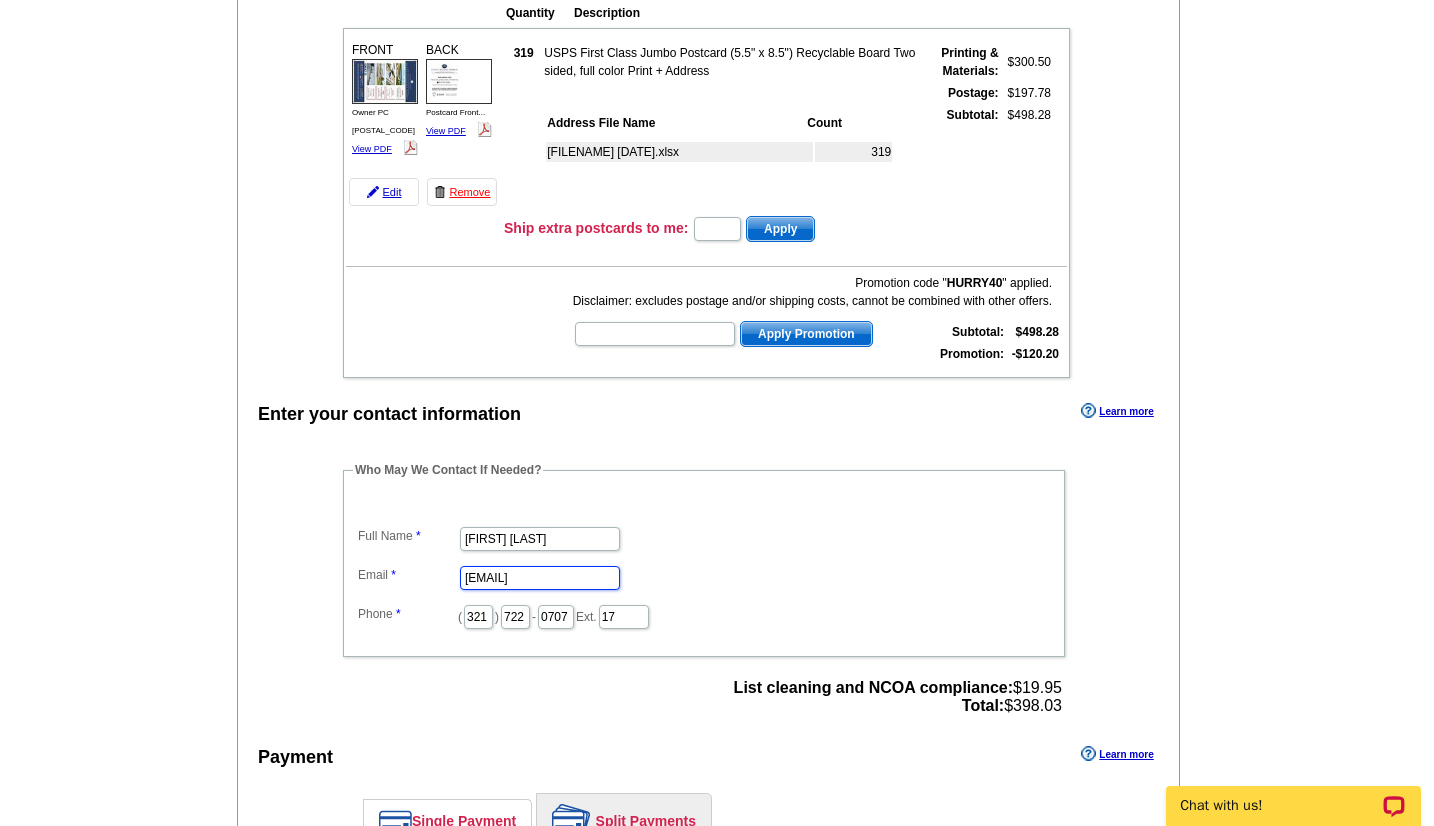 type on "[EMAIL]" 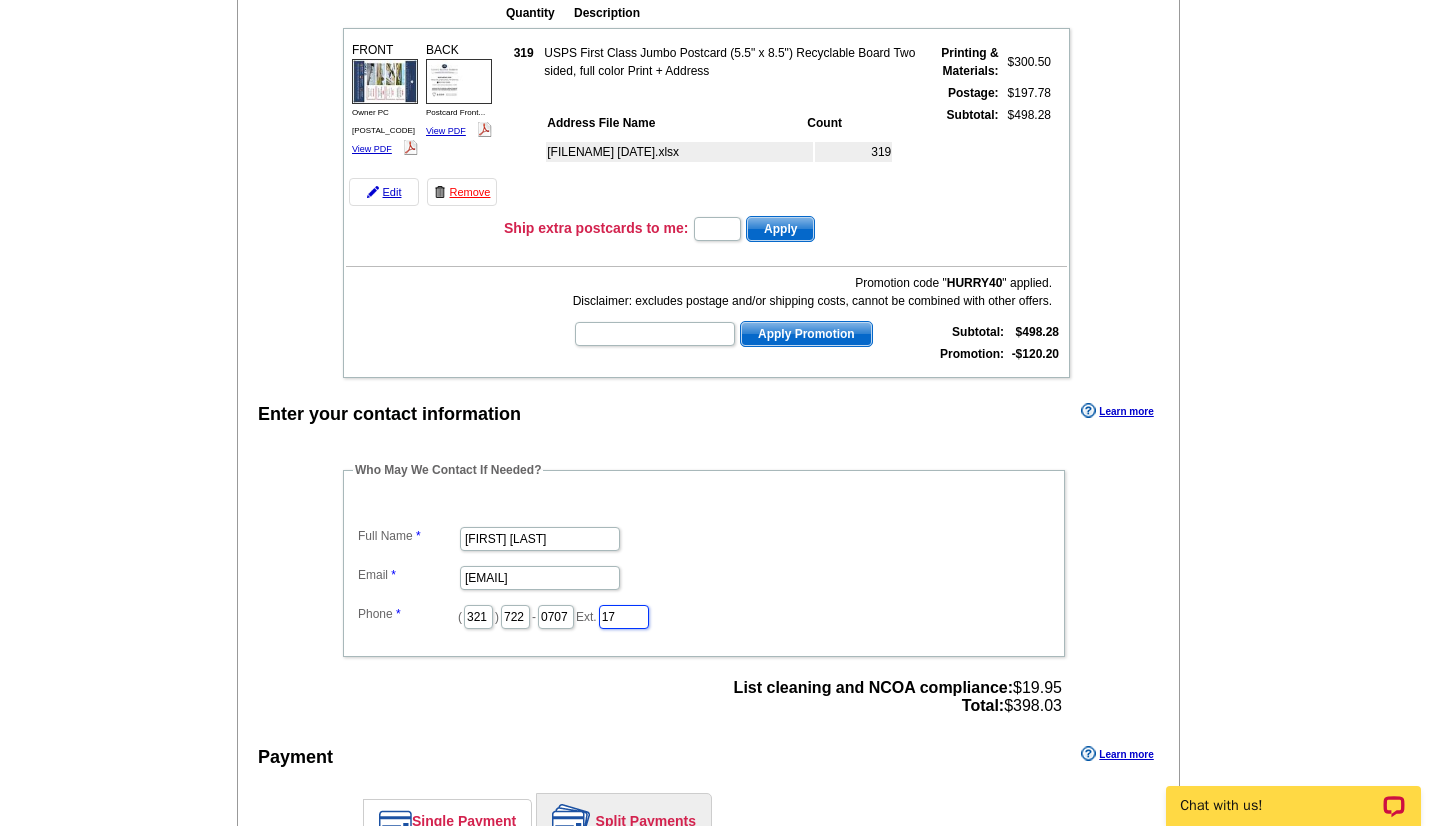click on "17" at bounding box center [624, 617] 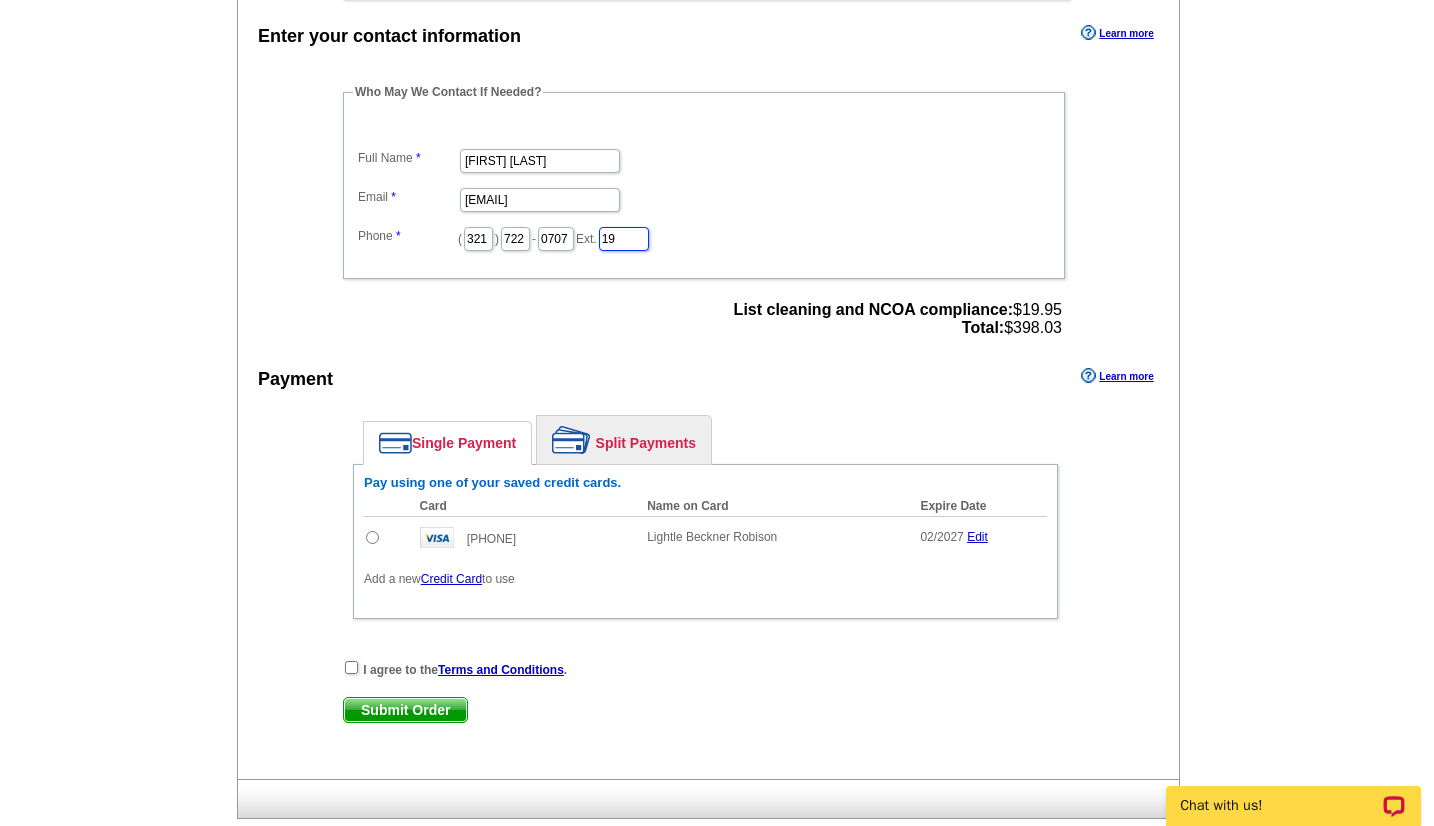 scroll, scrollTop: 624, scrollLeft: 0, axis: vertical 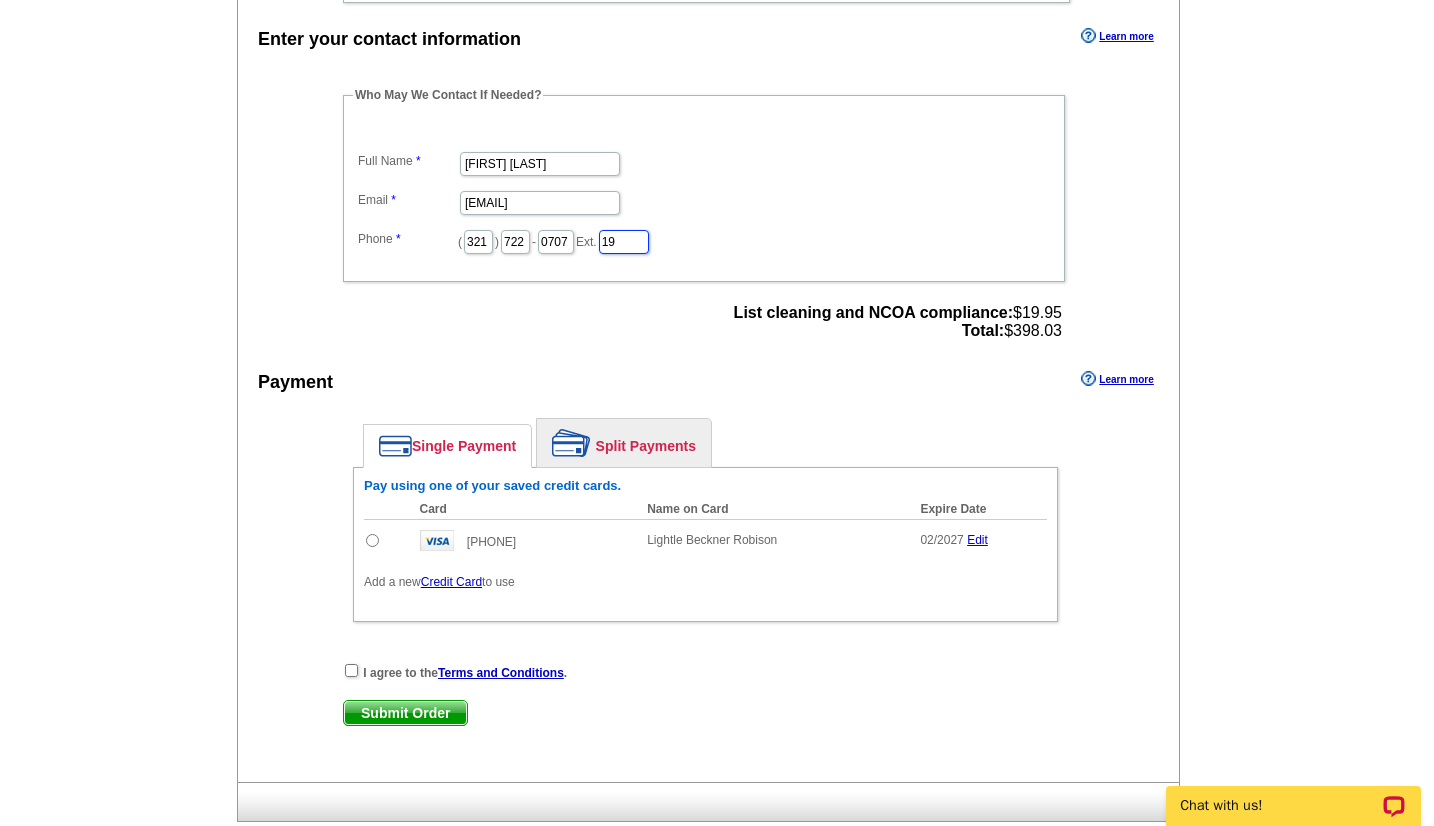 type on "19" 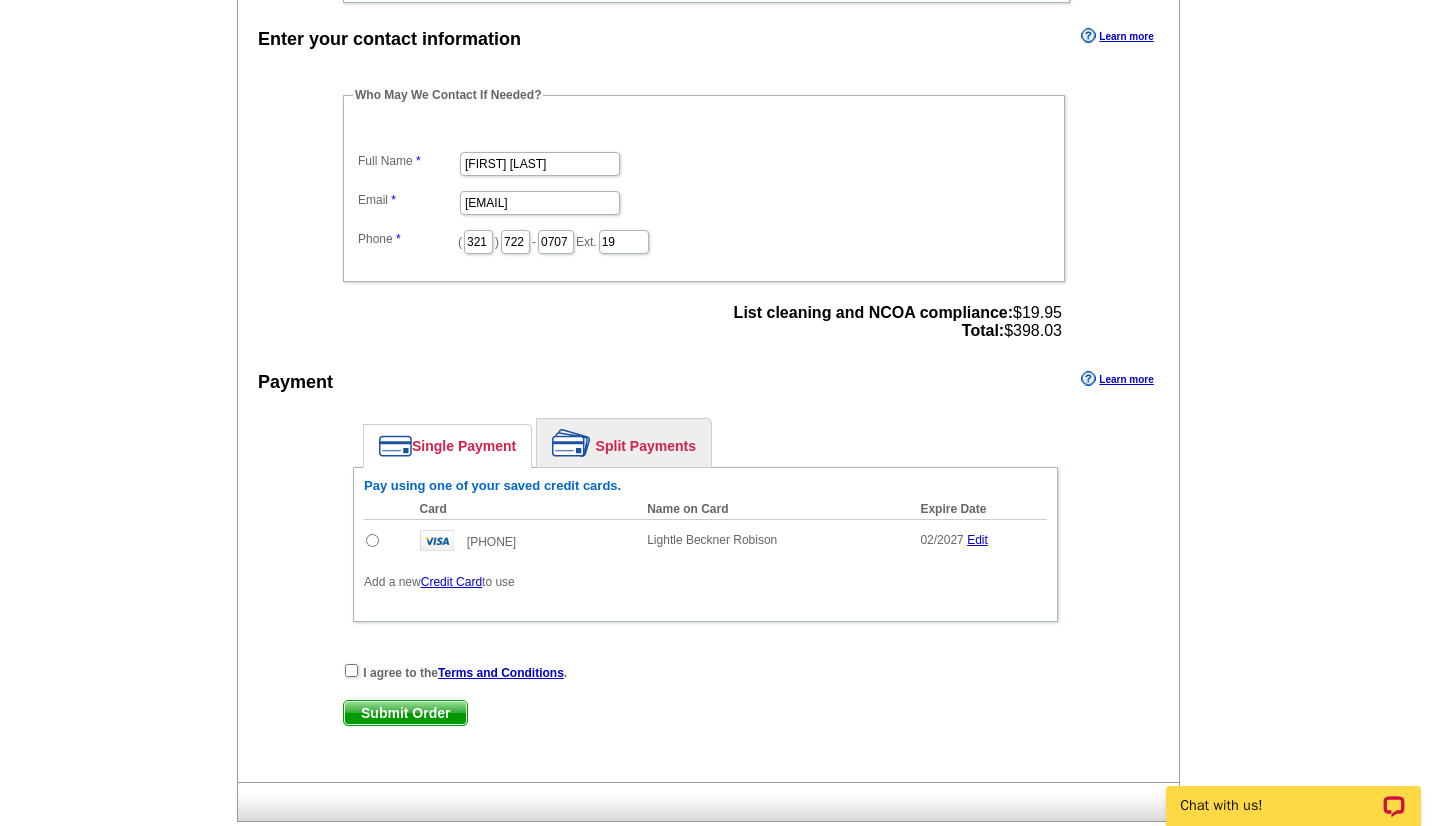 click at bounding box center [372, 540] 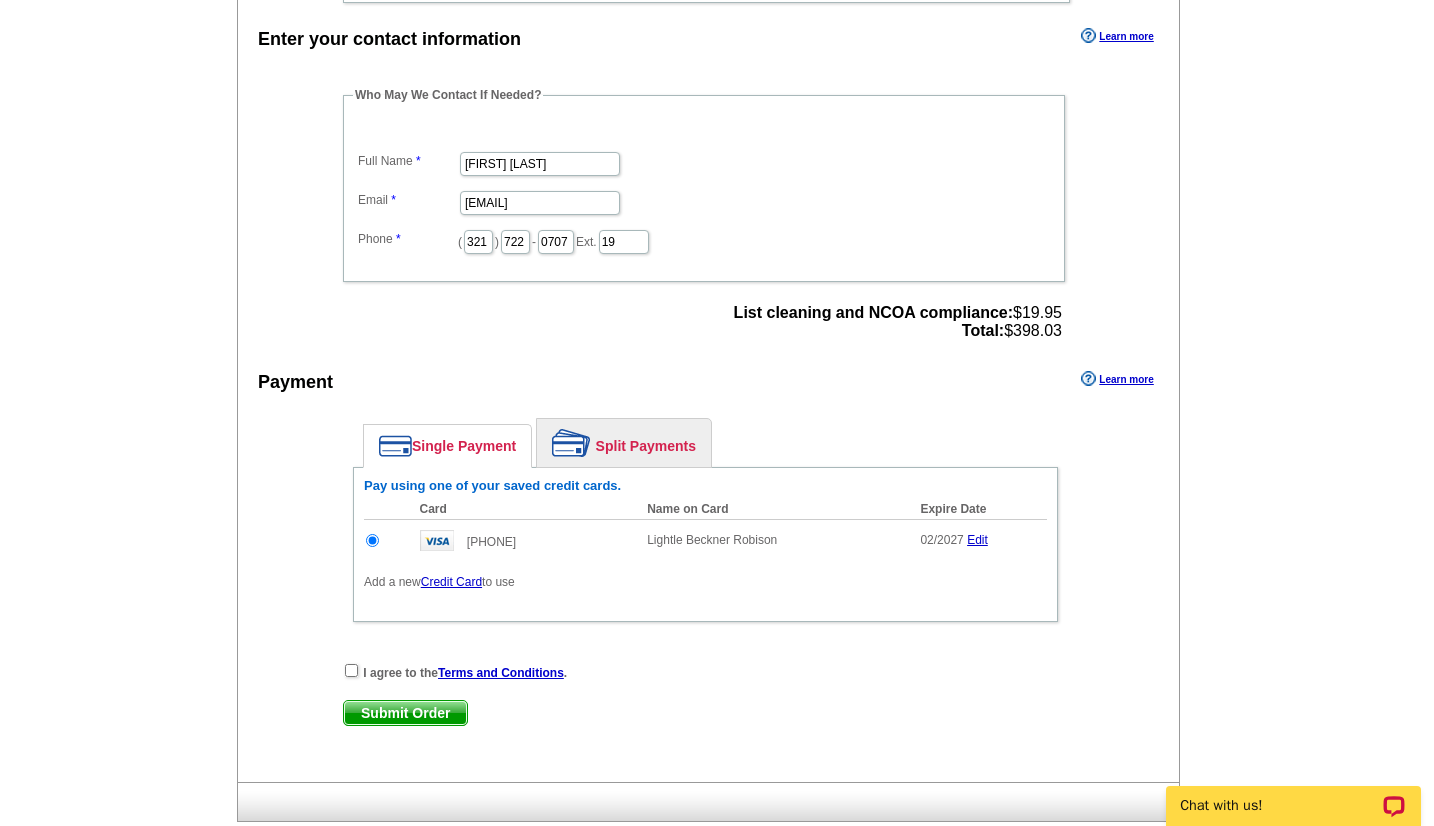 click on "I agree to the
Terms and Conditions
." at bounding box center [705, 672] 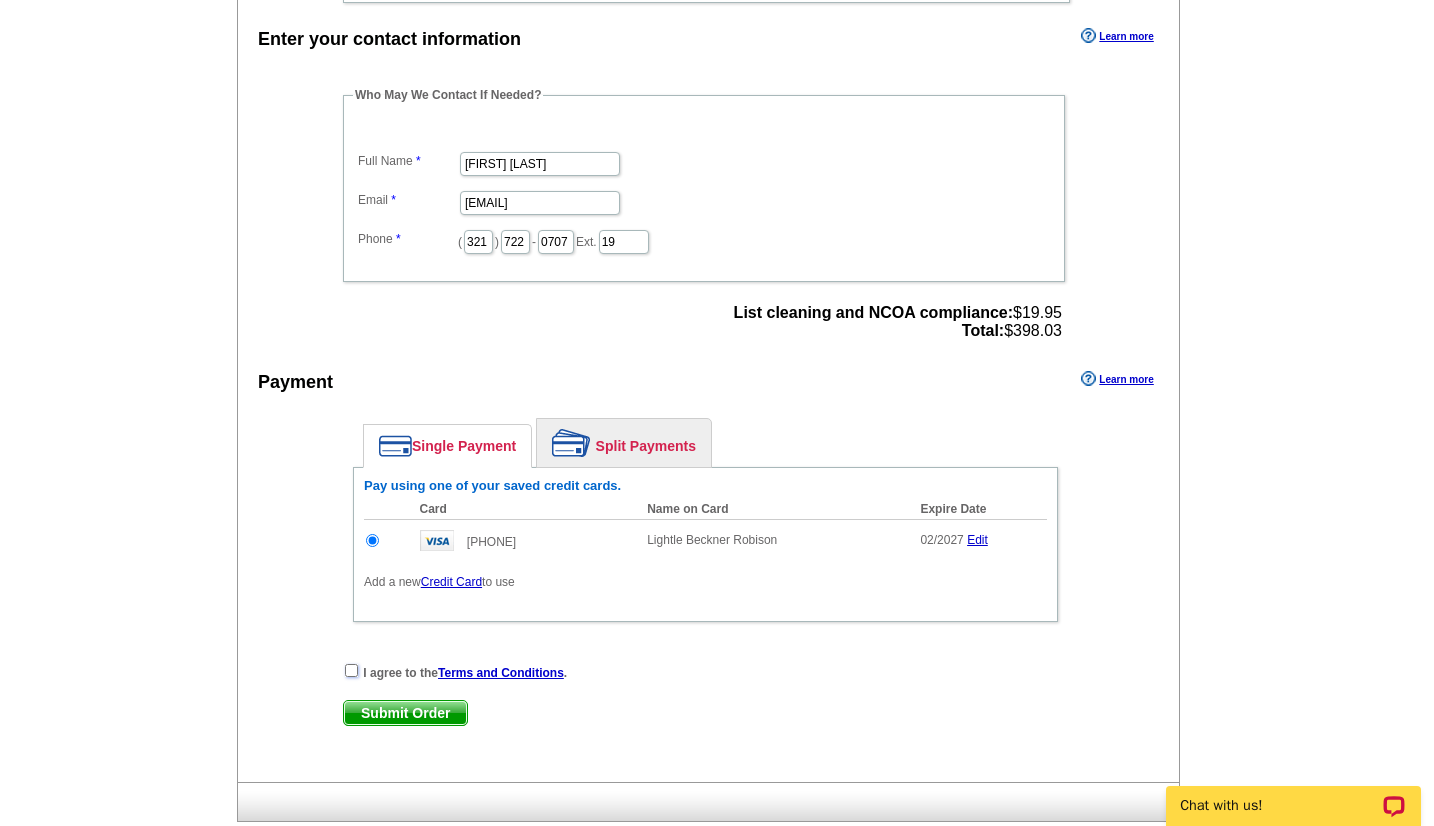 click at bounding box center (351, 670) 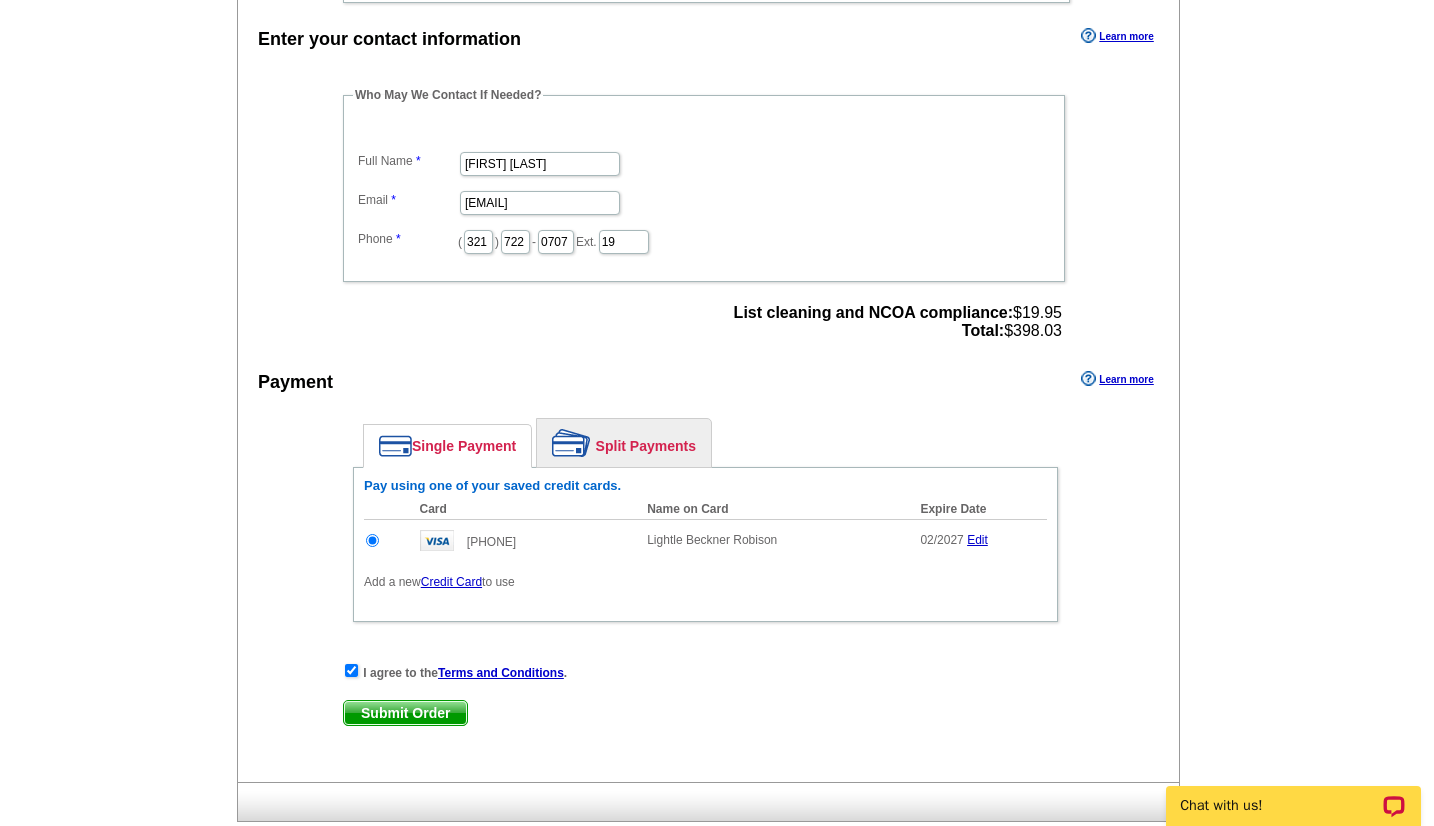 click on "Submit Order" at bounding box center (405, 713) 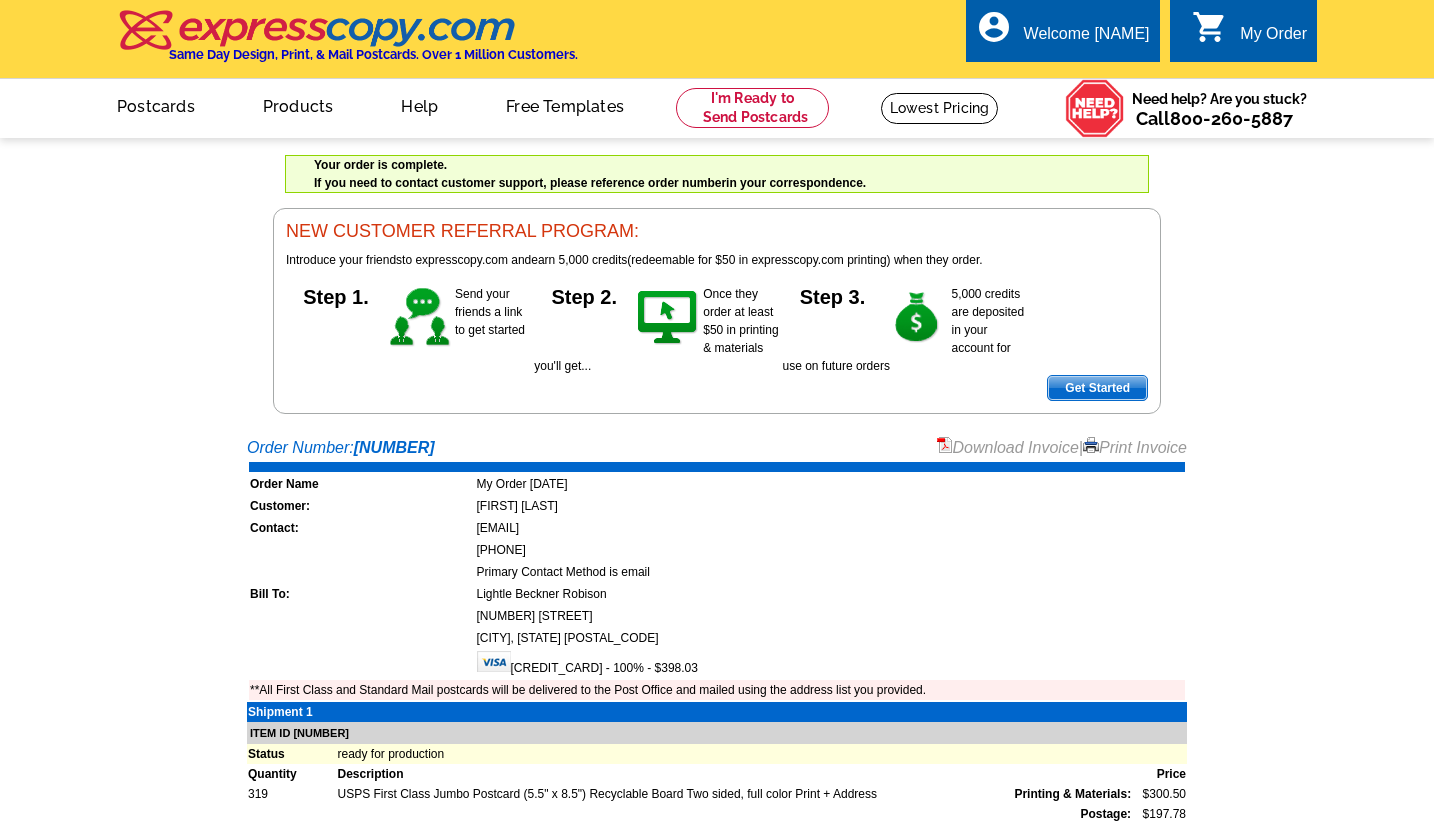 scroll, scrollTop: 0, scrollLeft: 0, axis: both 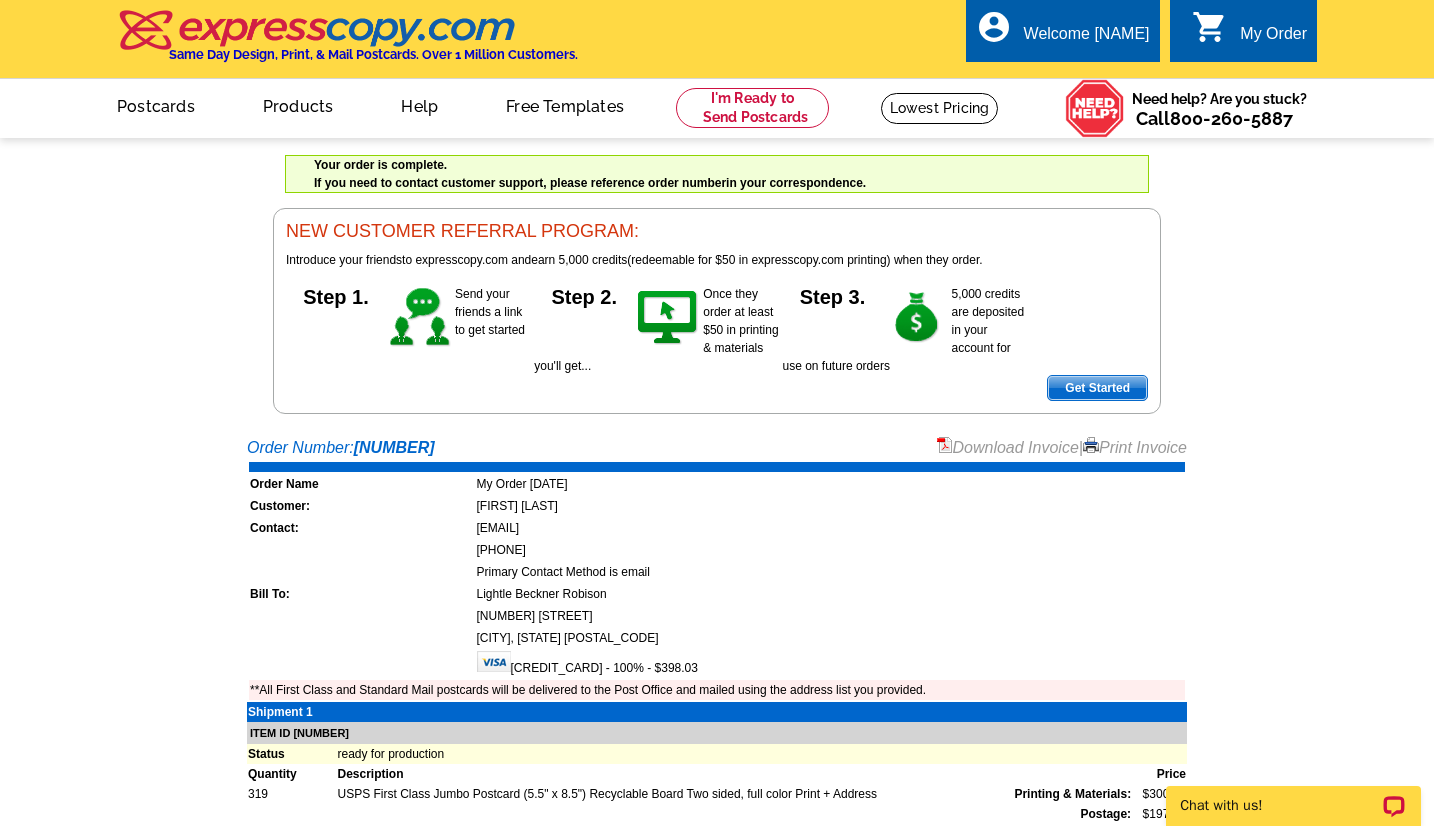 click on "Download Invoice" at bounding box center [1008, 447] 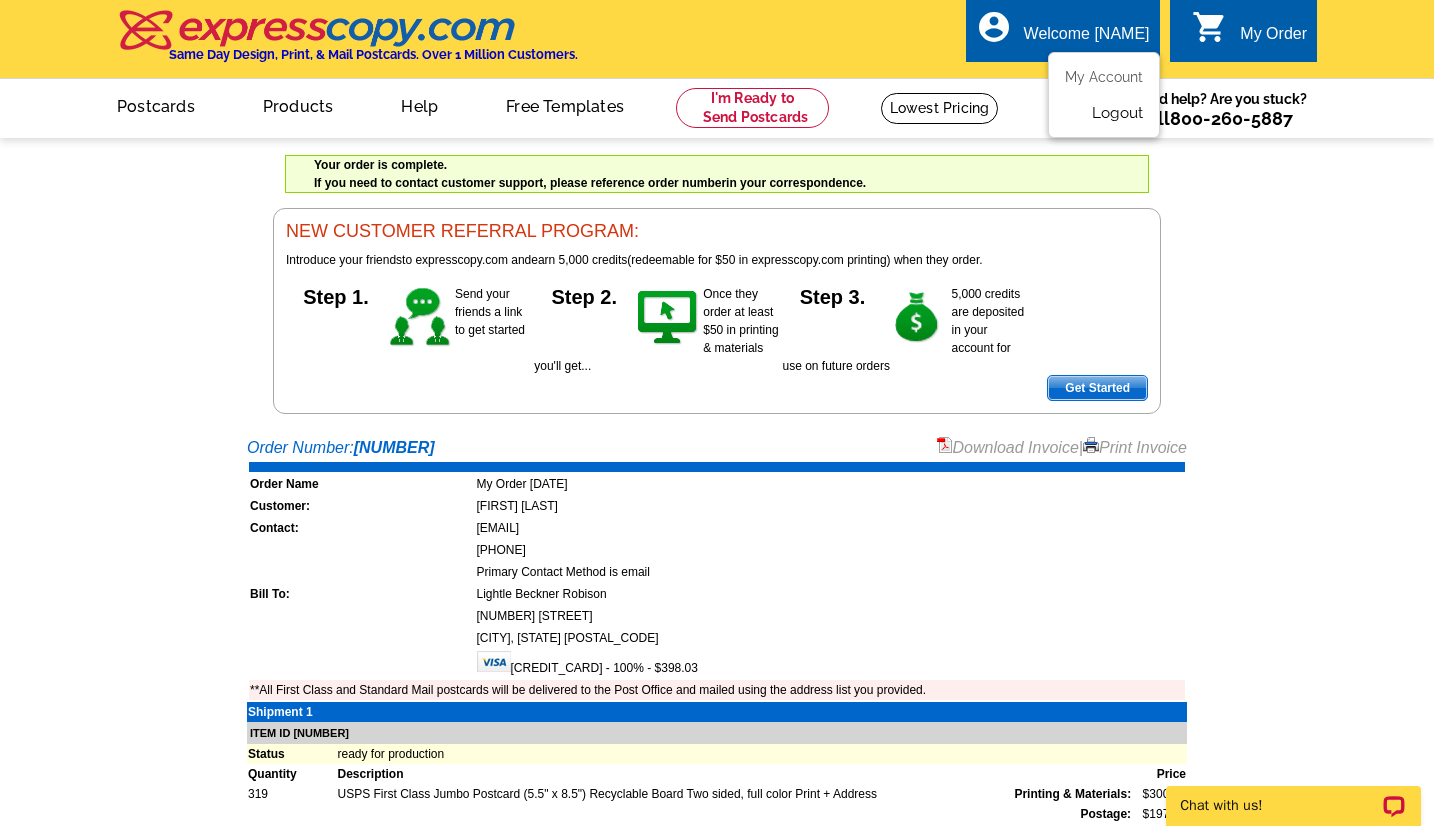 click on "Logout" at bounding box center [1117, 113] 